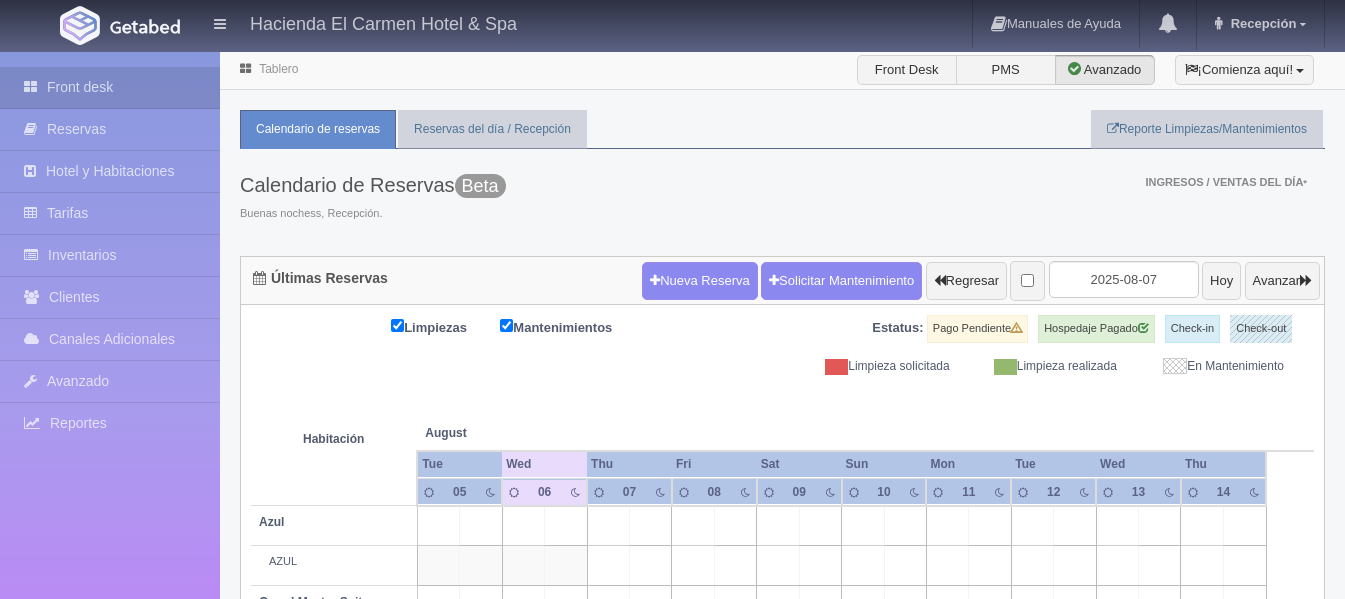 scroll, scrollTop: 0, scrollLeft: 0, axis: both 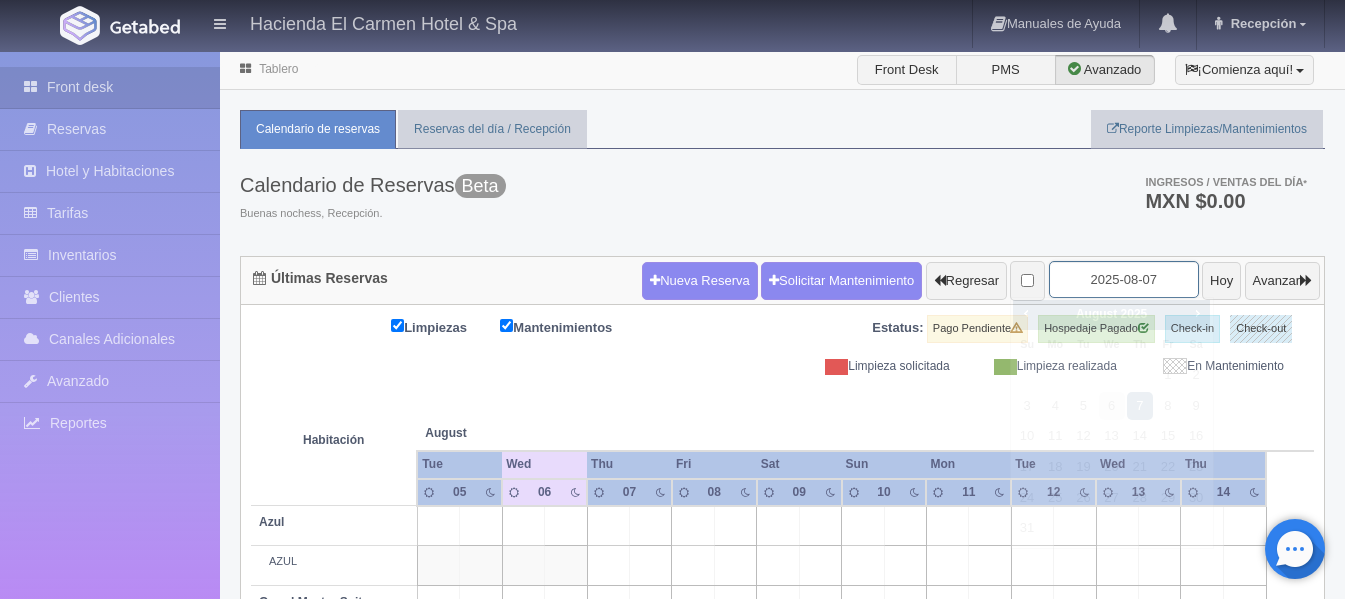 click on "2025-08-07" at bounding box center [1124, 279] 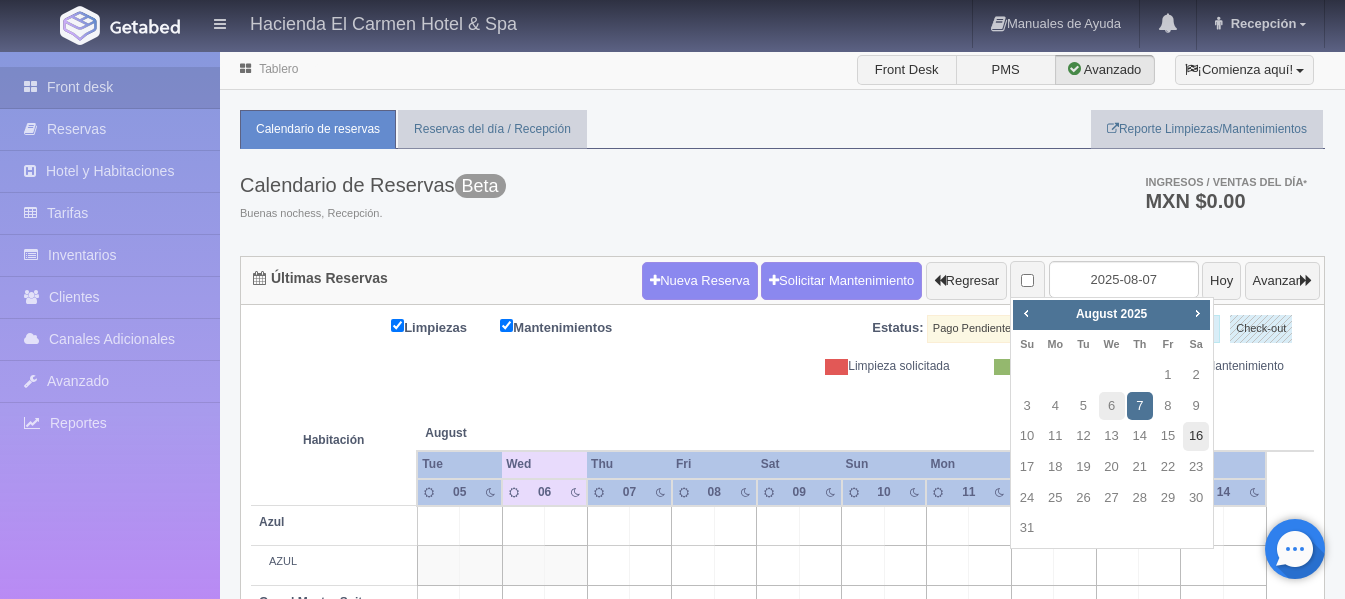 click on "16" at bounding box center [1196, 436] 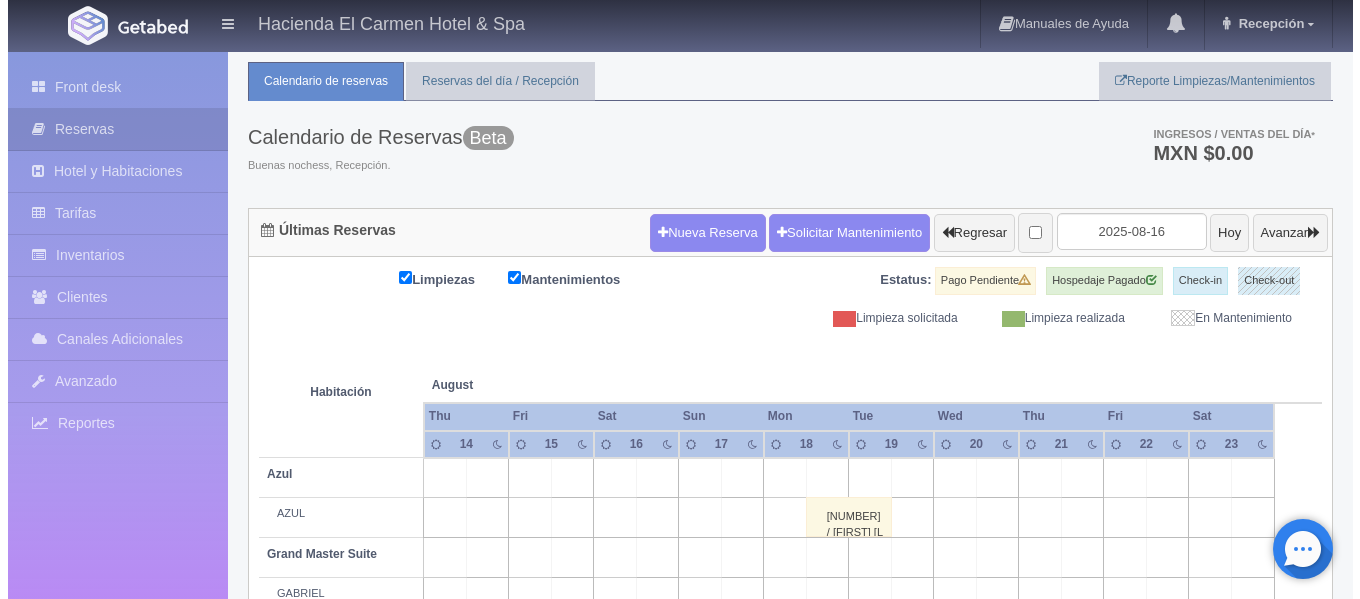 scroll, scrollTop: 0, scrollLeft: 0, axis: both 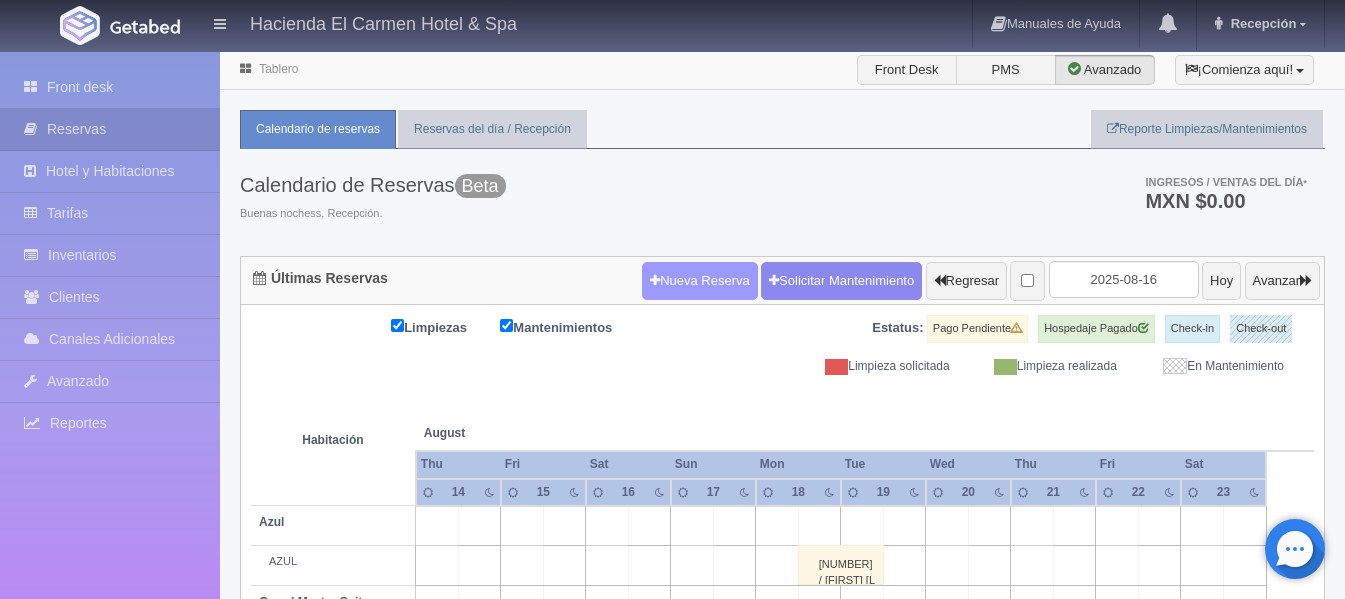 click on "Nueva Reserva" at bounding box center [700, 281] 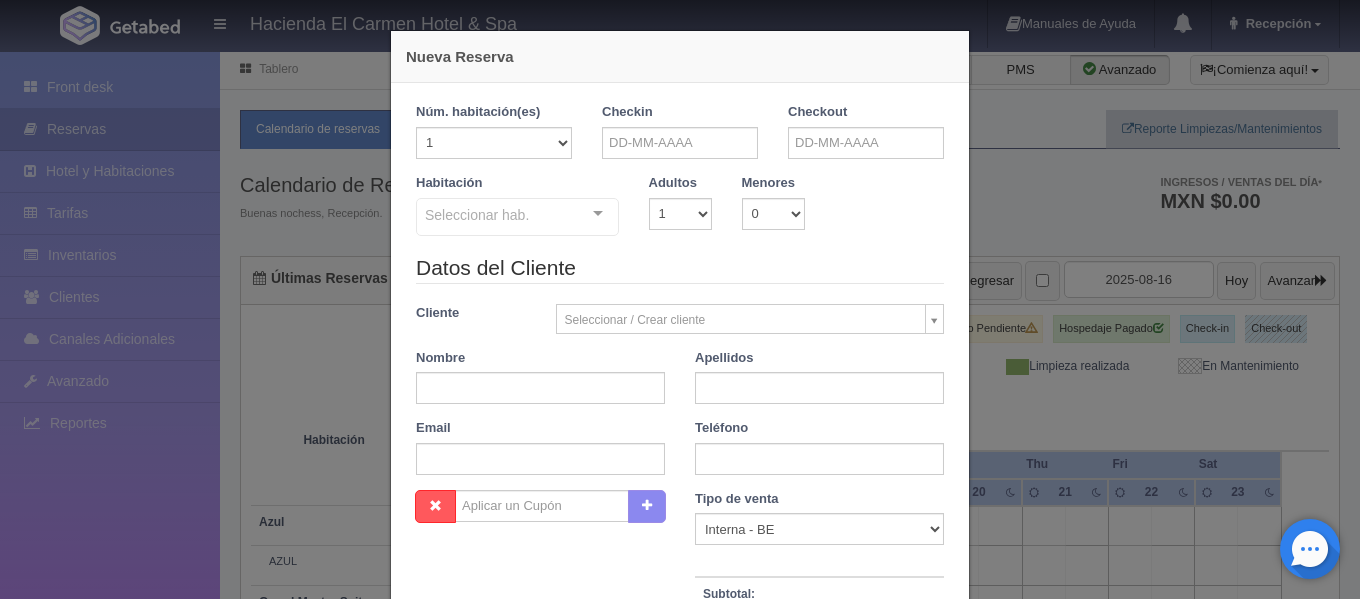 checkbox on "false" 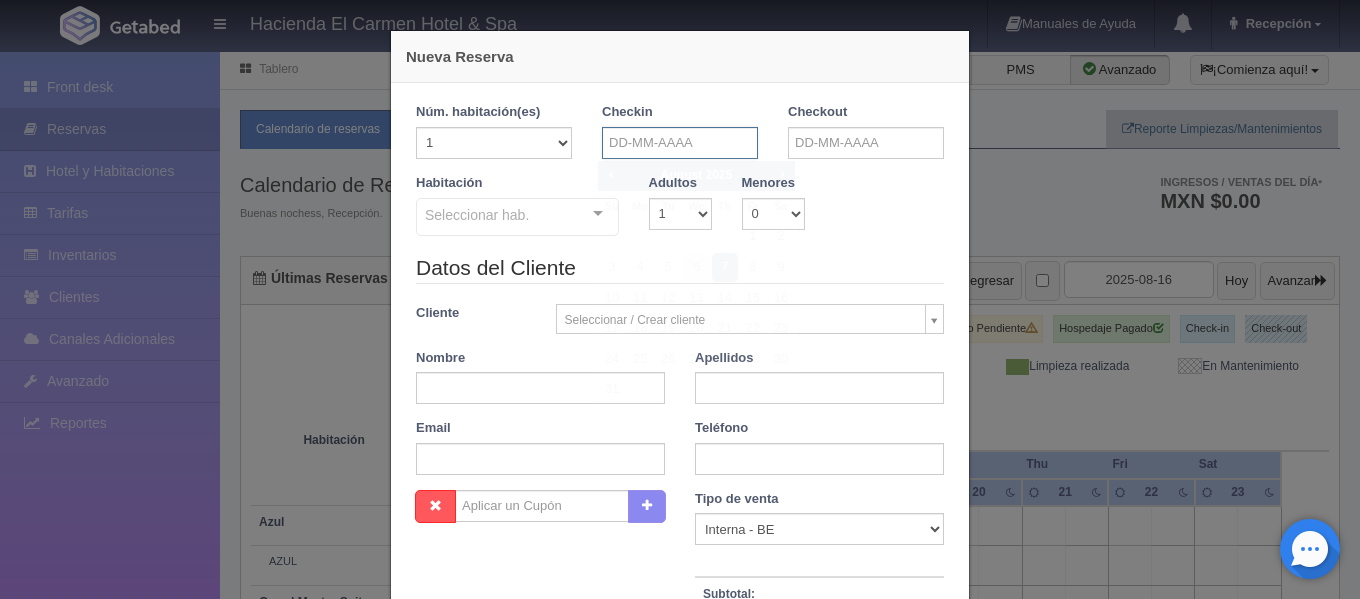 click at bounding box center (680, 143) 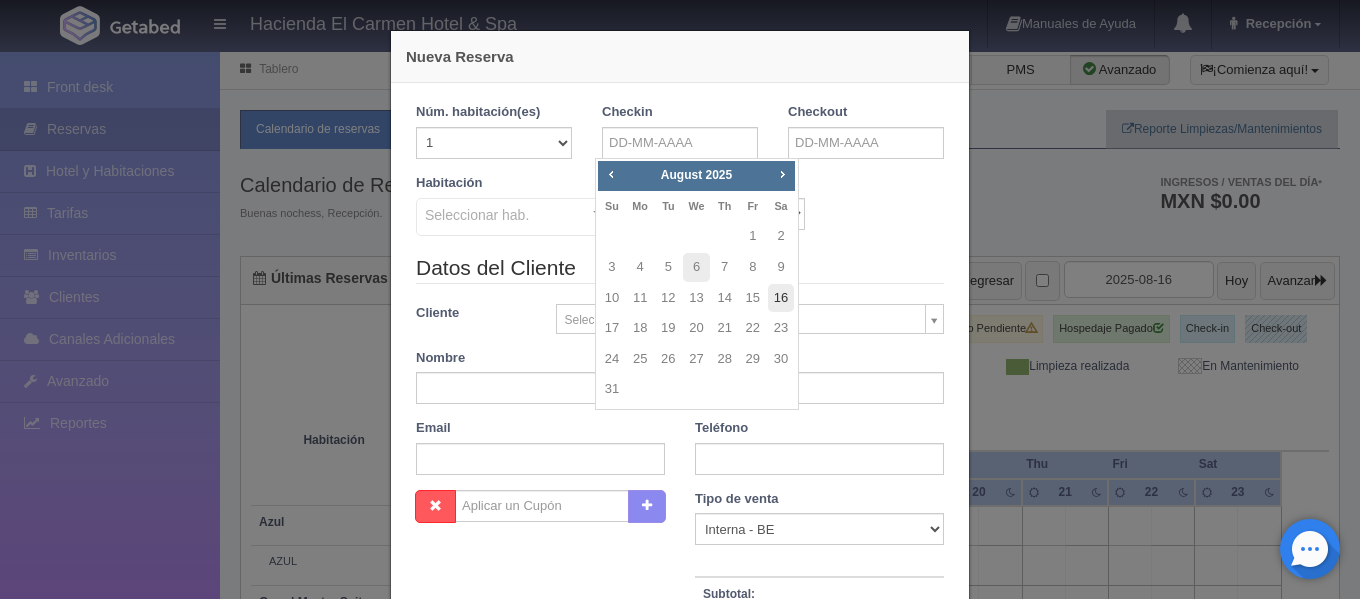 click on "16" at bounding box center (781, 298) 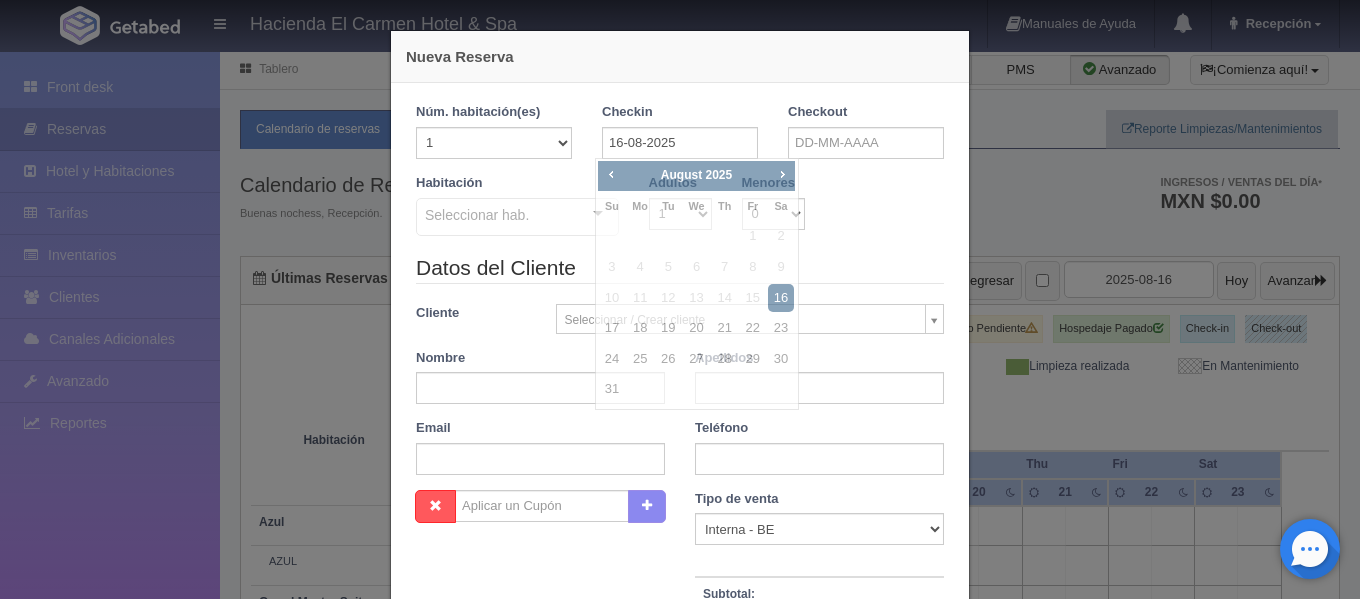 checkbox on "false" 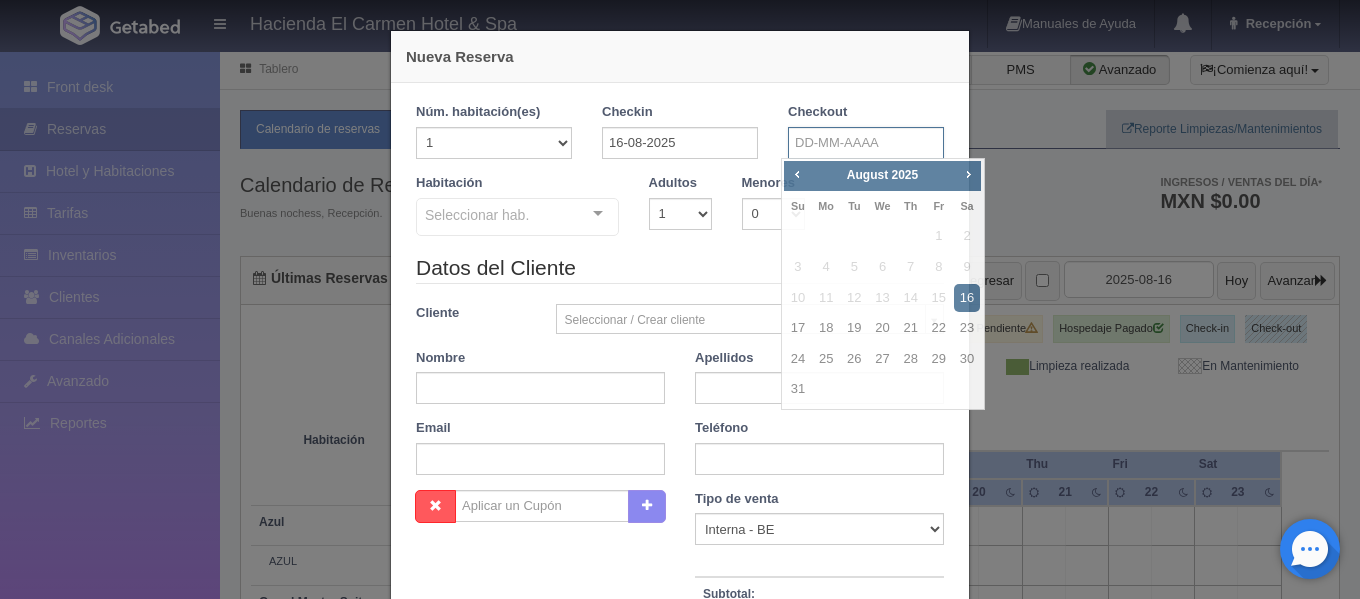 click at bounding box center (866, 143) 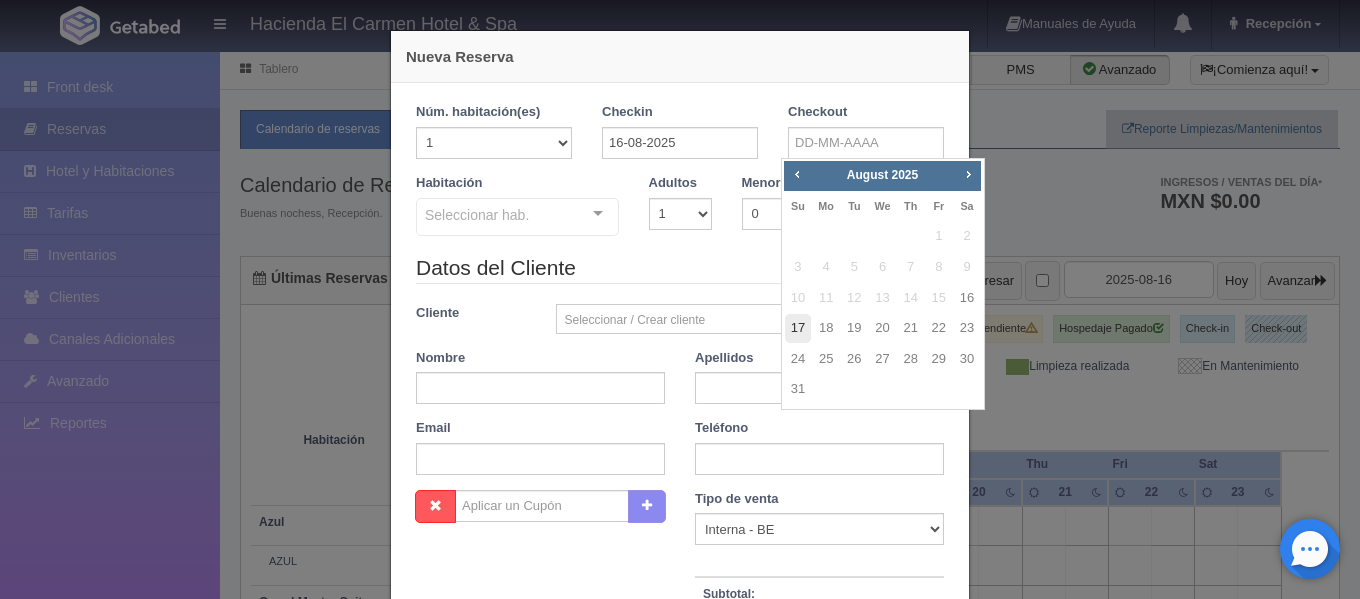 click on "17" at bounding box center (798, 328) 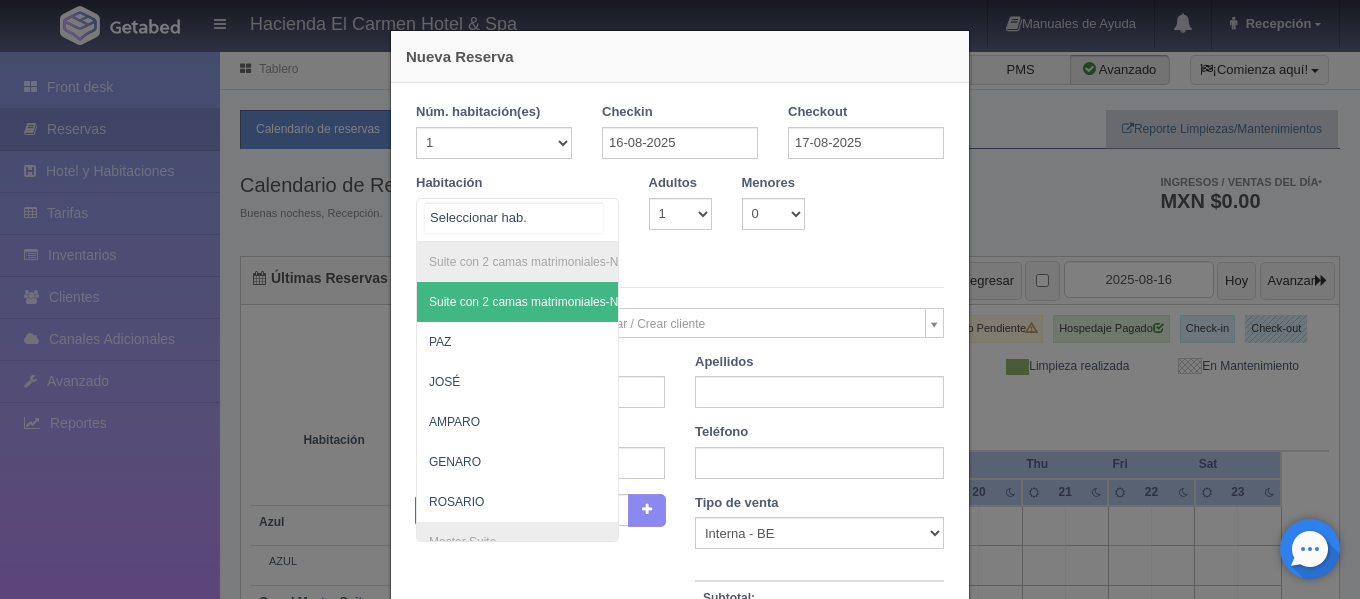 click on "Suite con 2 camas matrimoniales-No apta para menores Suite con 2 camas matrimoniales-No apta para menores - Sin asignar   [FIRST]   [FIRST]   [FIRST]   [FIRST]   [FIRST]     Master Suite Master Suite - Sin asignar   [FIRST]   [FIRST]   [FIRST]   [FIRST]   [FIRST]   [FIRST]     Grand Master Suite Grand Master Suite - Sin asignar   [FIRST]   [FIRST]   [FIRST]     Azul Azul - Sin asignar   AZUL     Taberna Taberna - Sin asignar   TABERNA     Suite con 1 cama King Size Suite con 1 cama King Size - Sin asignar   [FIRST]   [FIRST]   [FIRST]   [FIRST]   [FIRST]   [FIRST]   [FIRST]   [FIRST]   [FIRST]     Suite con 2 Camas matrimoniales, apta para menores Suite con 2 Camas matrimoniales, apta para menores - Sin asignar   [FIRST]   [FIRST]   [FIRST]   [FIRST]     No elements found. Consider changing the search query.   List is empty." at bounding box center [517, 220] 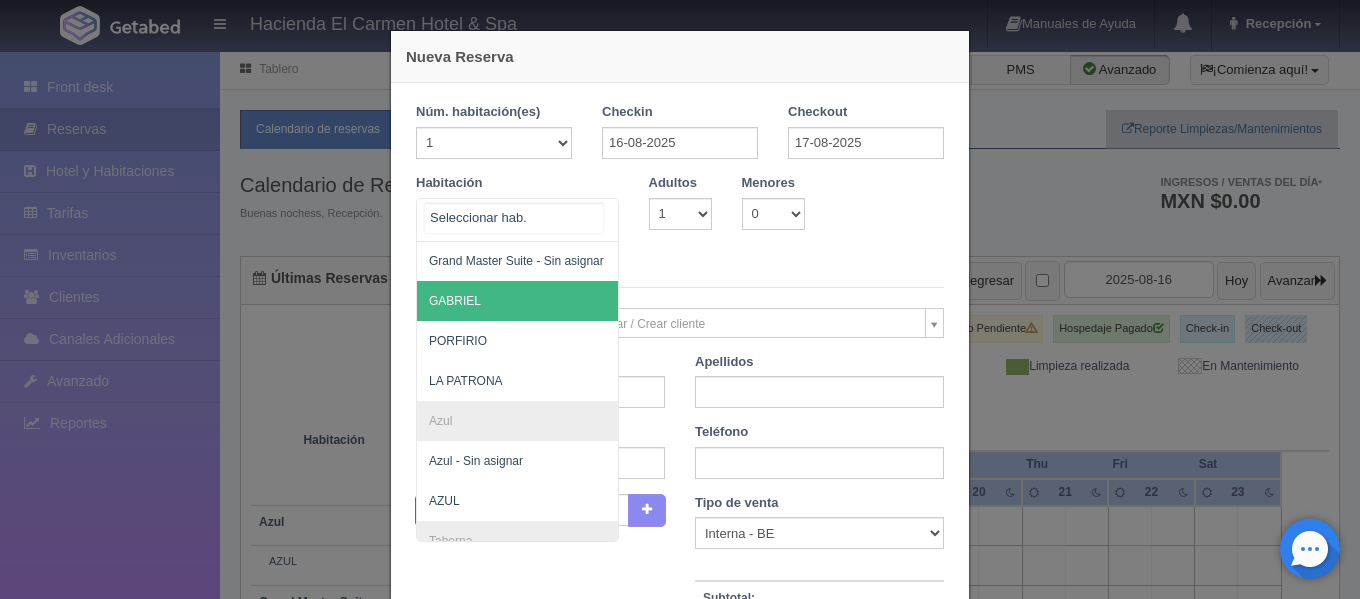 scroll, scrollTop: 642, scrollLeft: 0, axis: vertical 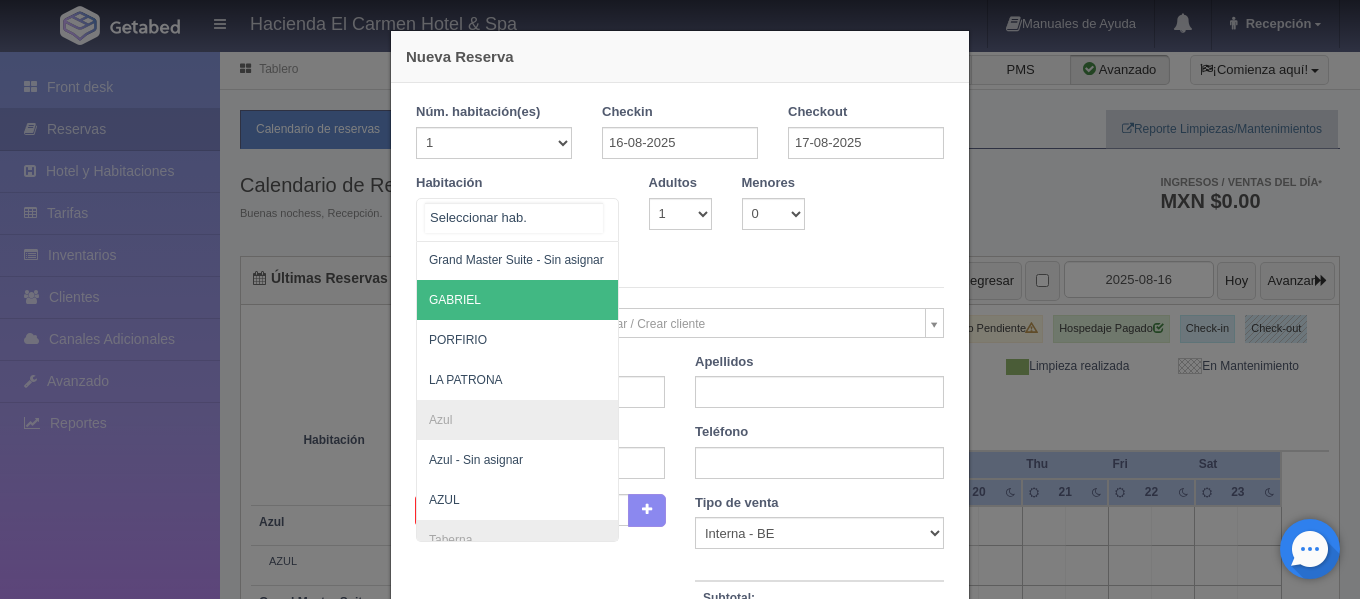 click on "GABRIEL" at bounding box center [614, 300] 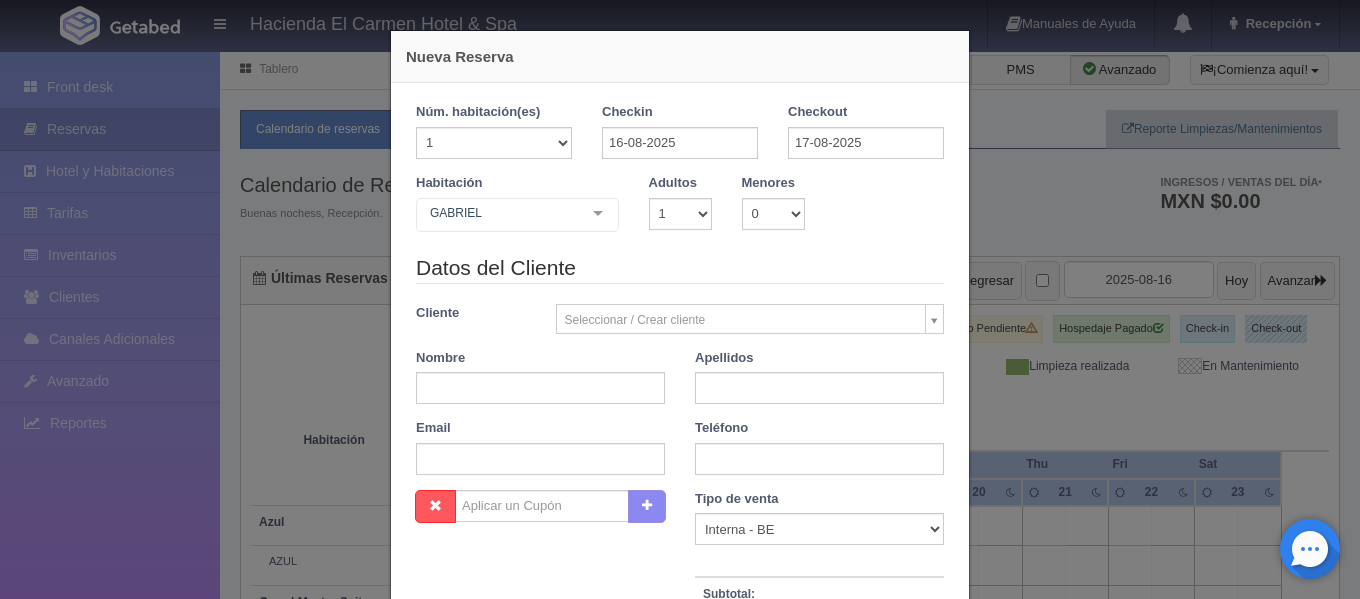 checkbox on "false" 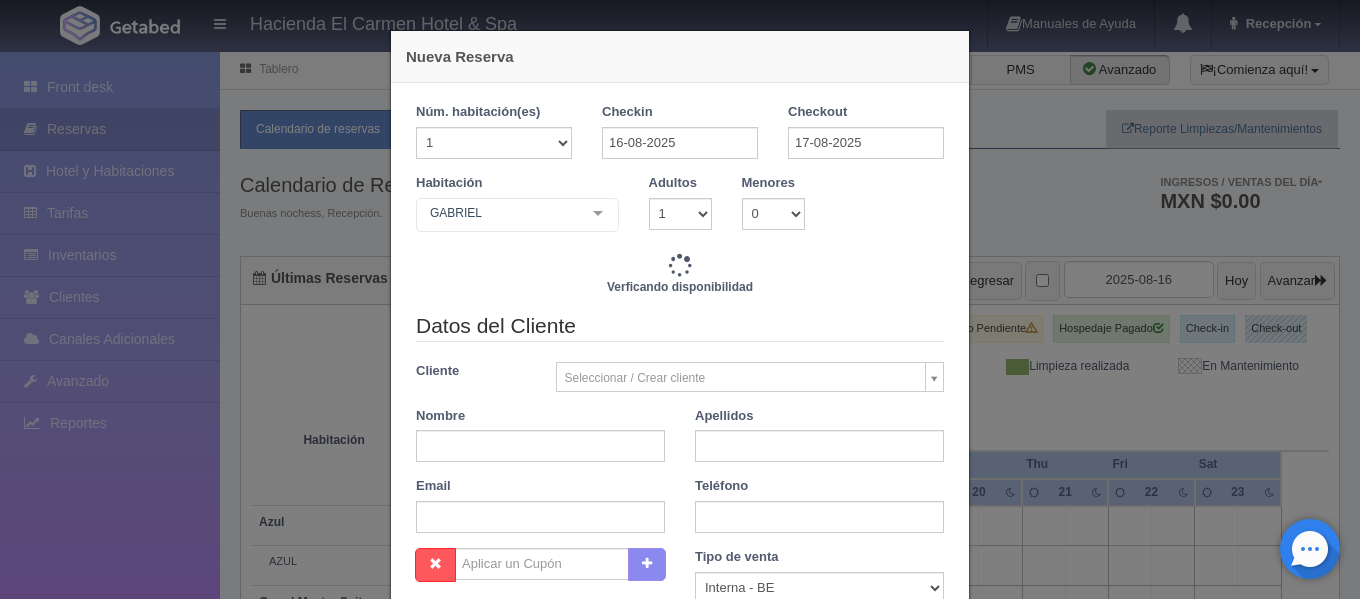 type on "6840.00" 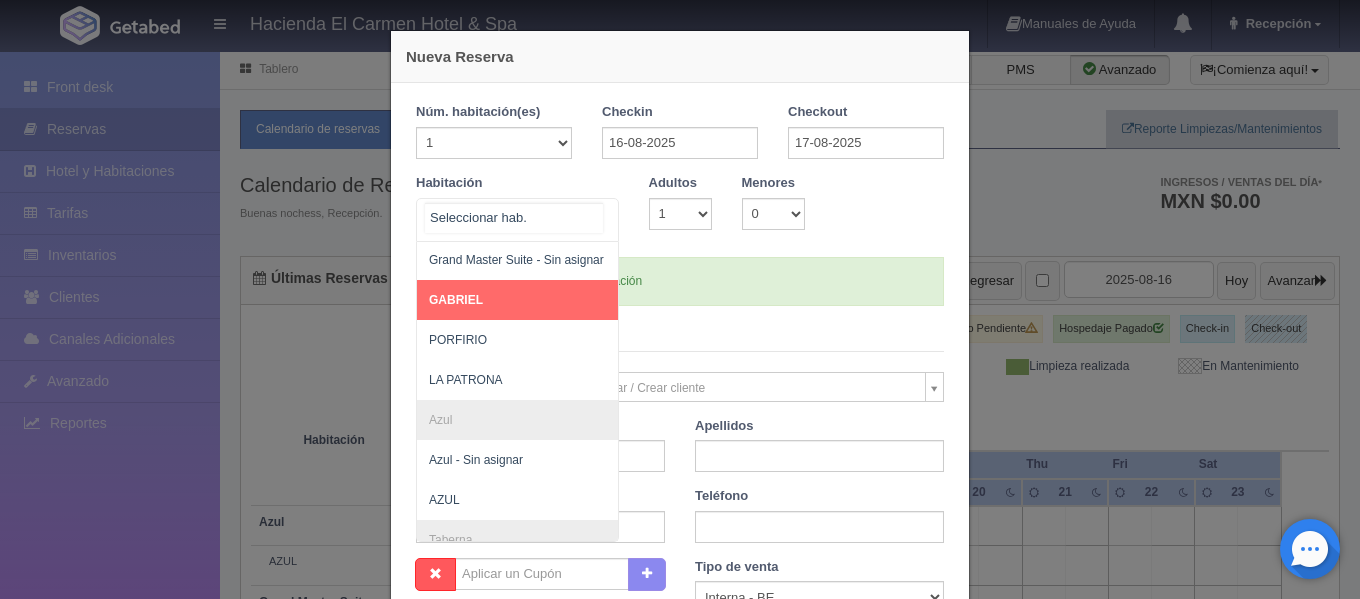 click on "Suite con 2 camas matrimoniales-No apta para menores Suite con 2 camas matrimoniales-No apta para menores - Sin asignar   [FIRST]   [FIRST]   [FIRST]   [FIRST]   [FIRST]     Master Suite Master Suite - Sin asignar   [FIRST]   [FIRST]   [FIRST]   [FIRST]   [FIRST]   [FIRST]     Grand Master Suite Grand Master Suite - Sin asignar   [FIRST]   [FIRST]   [FIRST]     Azul Azul - Sin asignar   AZUL     Taberna Taberna - Sin asignar   TABERNA     Suite con 1 cama King Size Suite con 1 cama King Size - Sin asignar   [FIRST]   [FIRST]   [FIRST]   [FIRST]   [FIRST]   [FIRST]   [FIRST]   [FIRST]   [FIRST]     Suite con 2 Camas matrimoniales, apta para menores Suite con 2 Camas matrimoniales, apta para menores - Sin asignar   [FIRST]   [FIRST]   [FIRST]   [FIRST]     No elements found. Consider changing the search query.   List is empty." at bounding box center (517, 220) 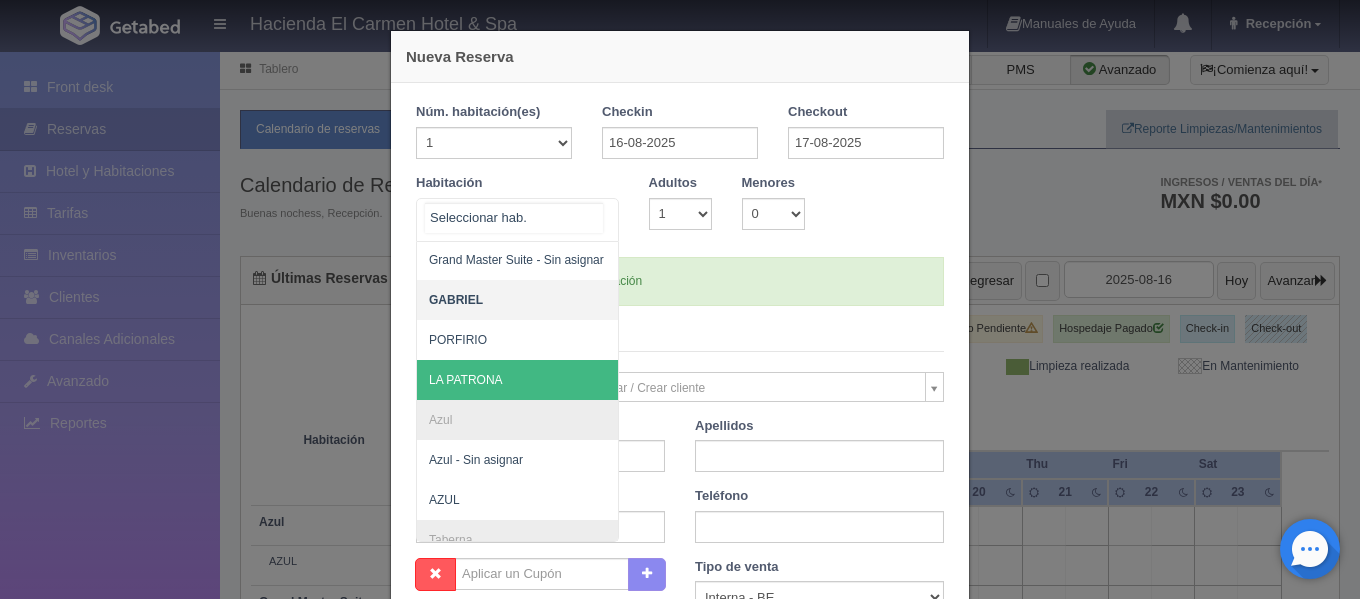 click on "LA PATRONA" at bounding box center [614, 380] 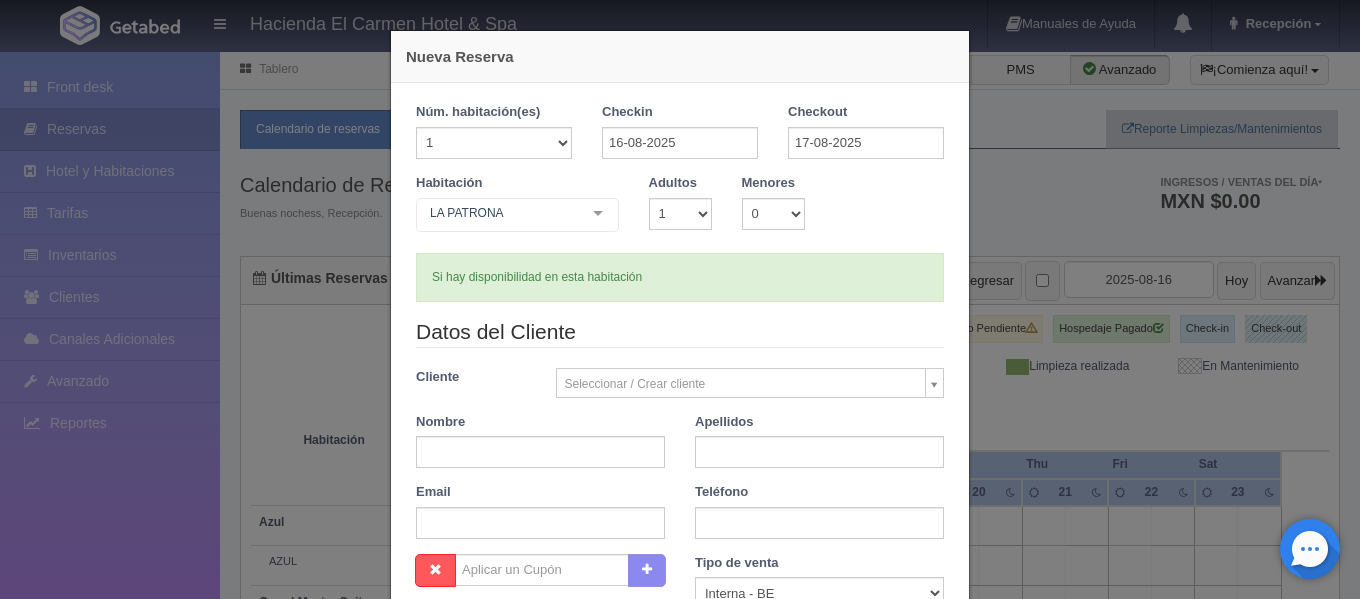 type 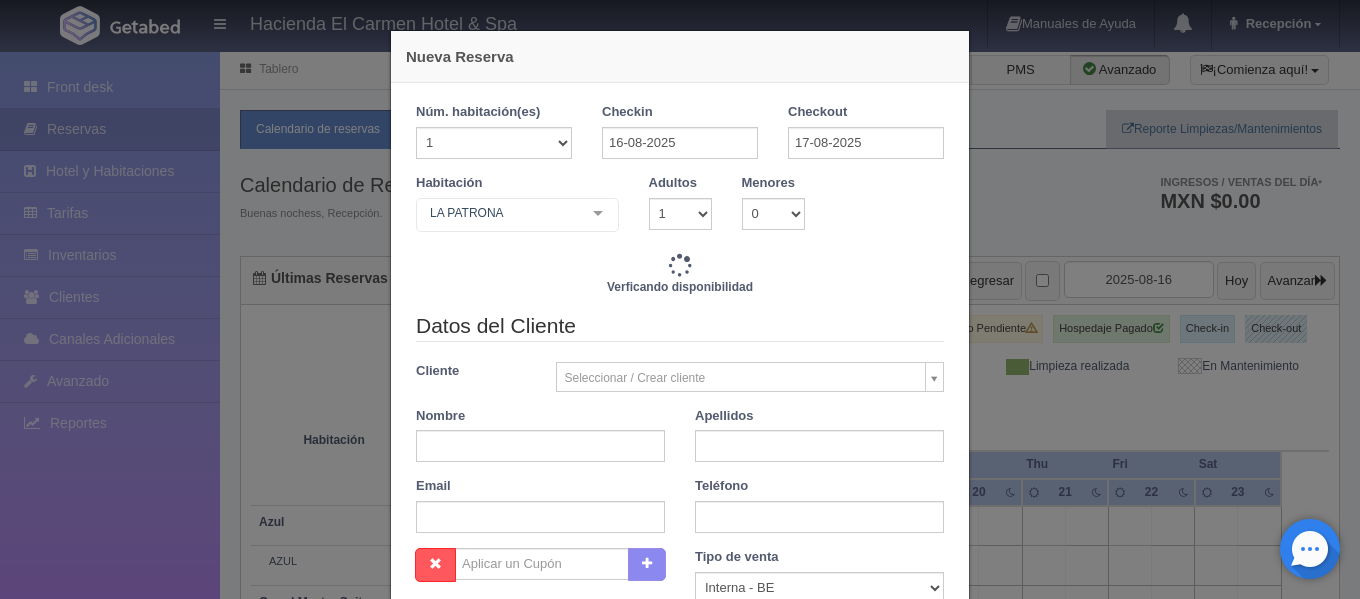 type on "6840.00" 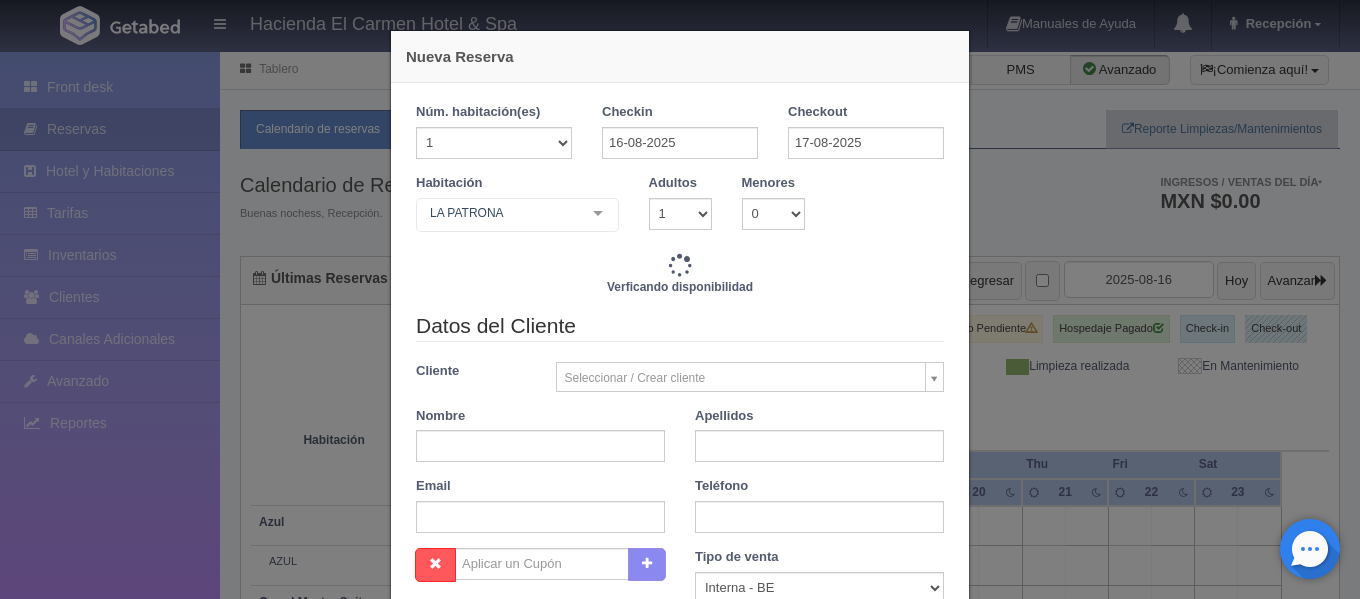 checkbox on "false" 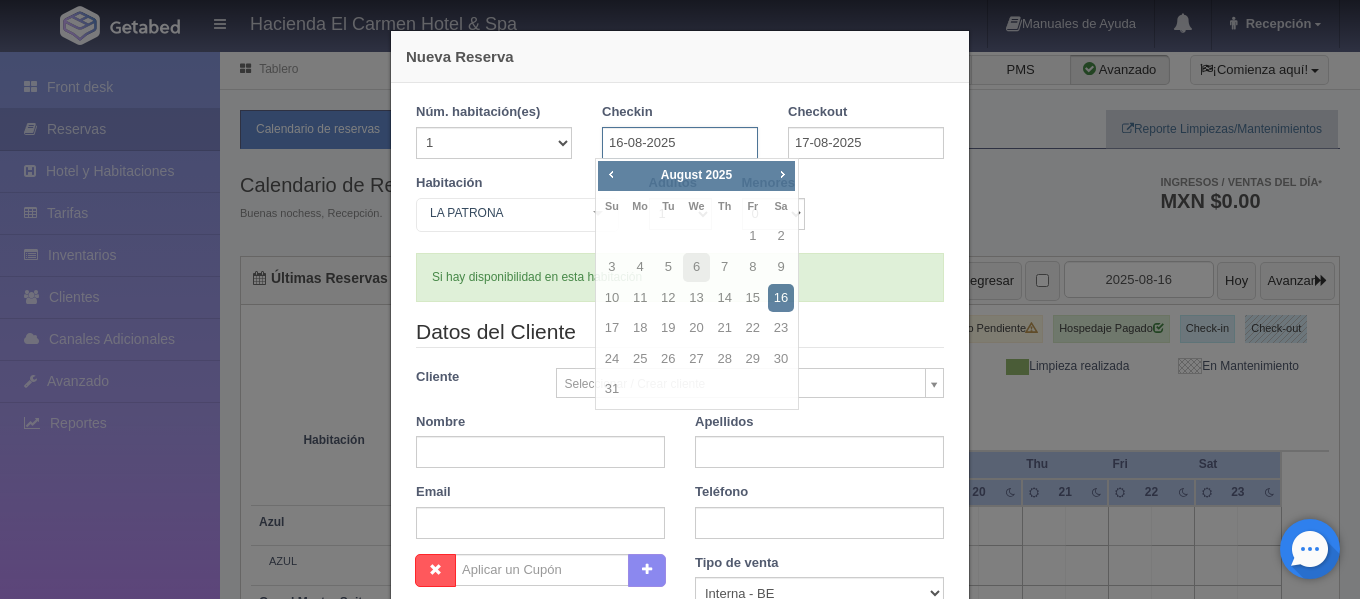 click on "16-08-2025" at bounding box center (680, 143) 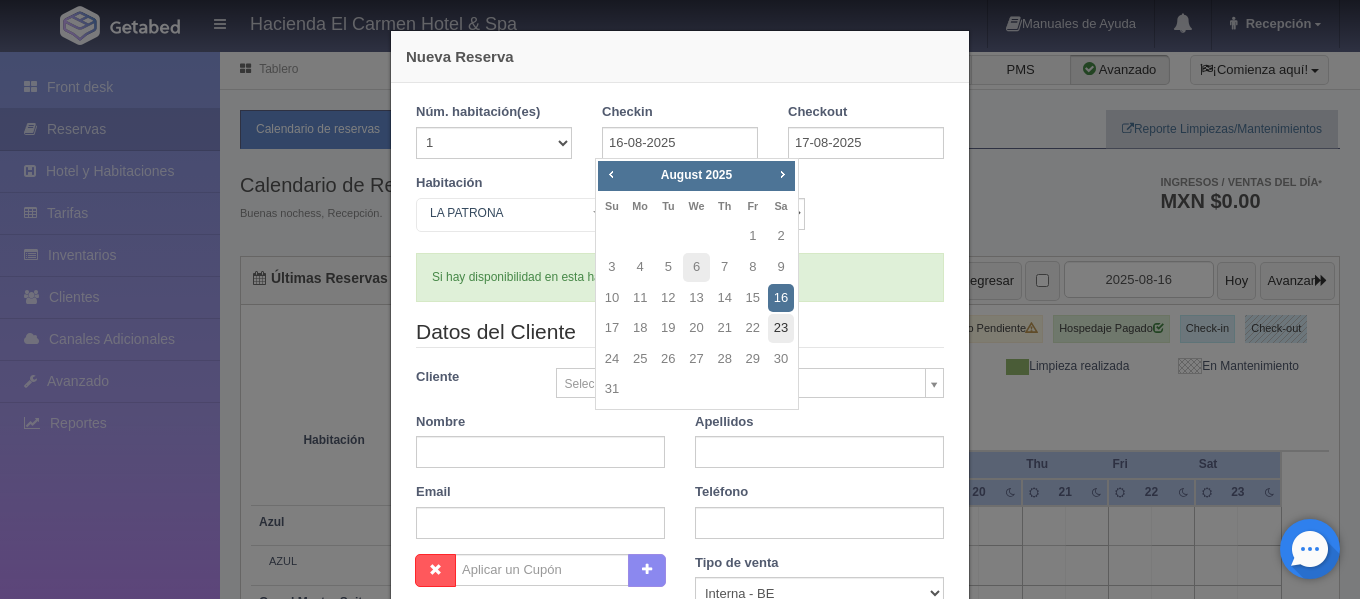 click on "23" at bounding box center [781, 328] 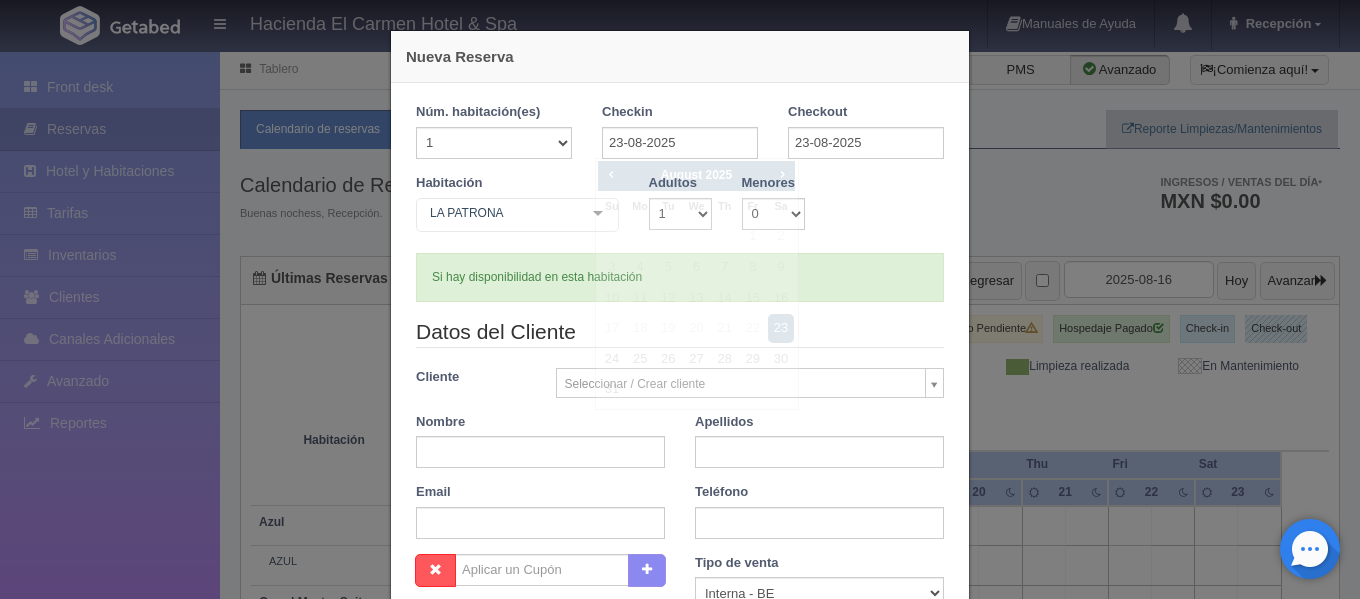 type 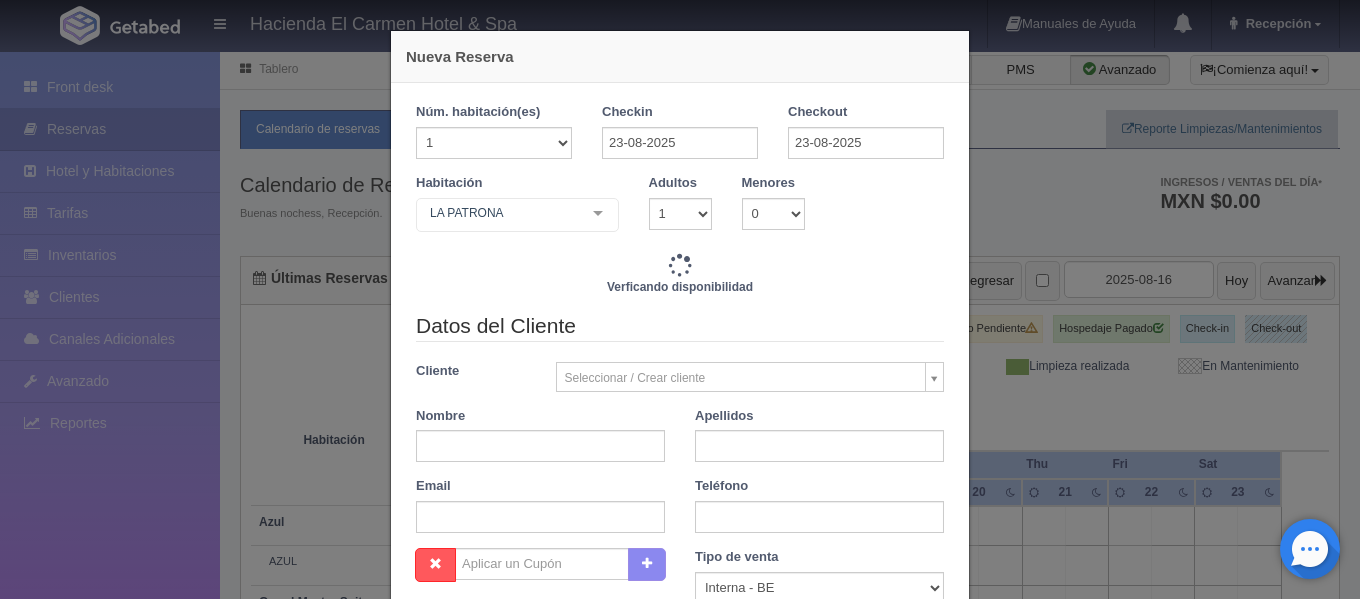 checkbox on "false" 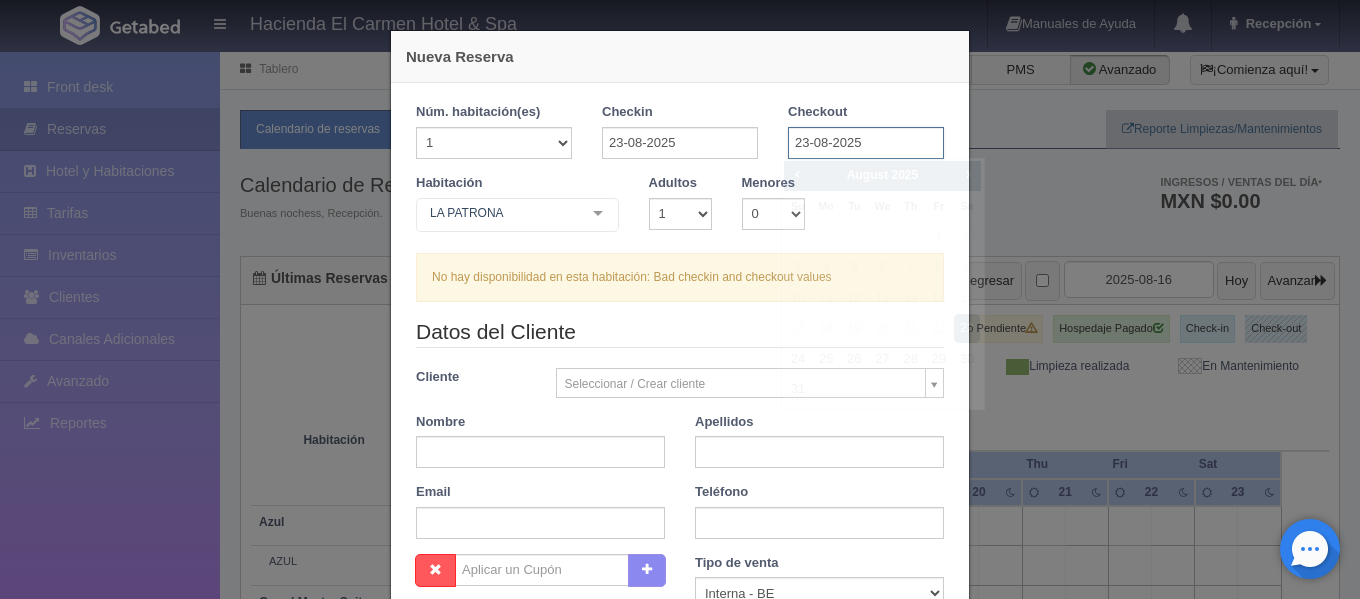 click on "23-08-2025" at bounding box center [866, 143] 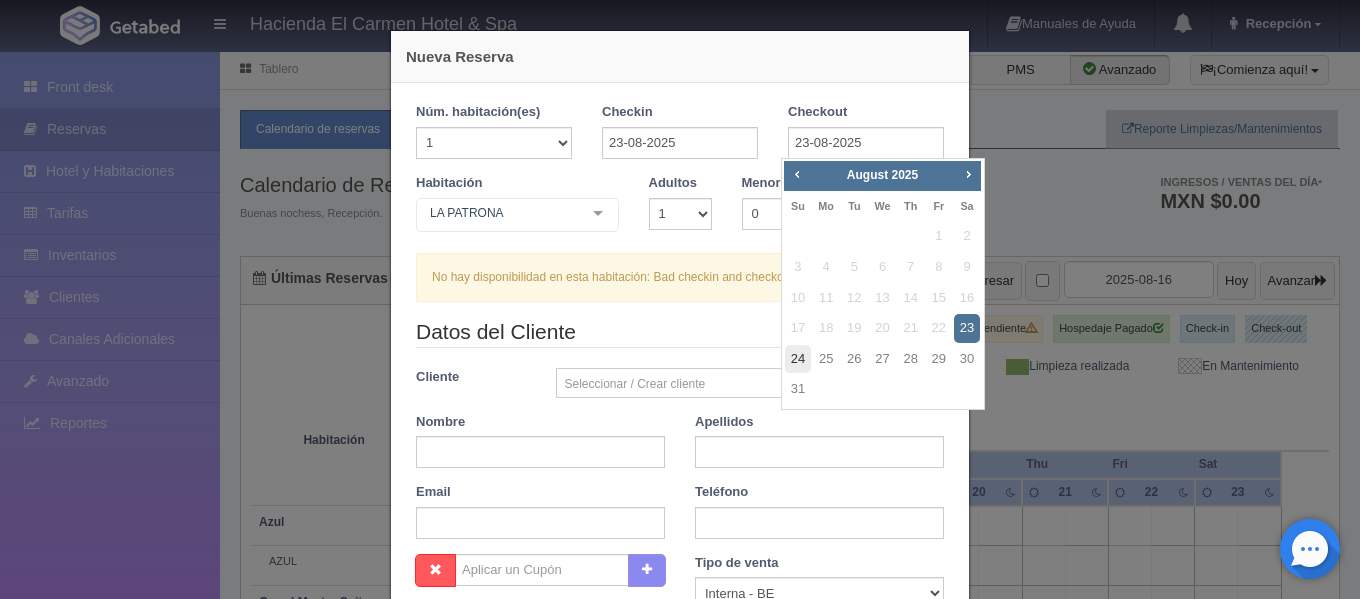 click on "24" at bounding box center (798, 359) 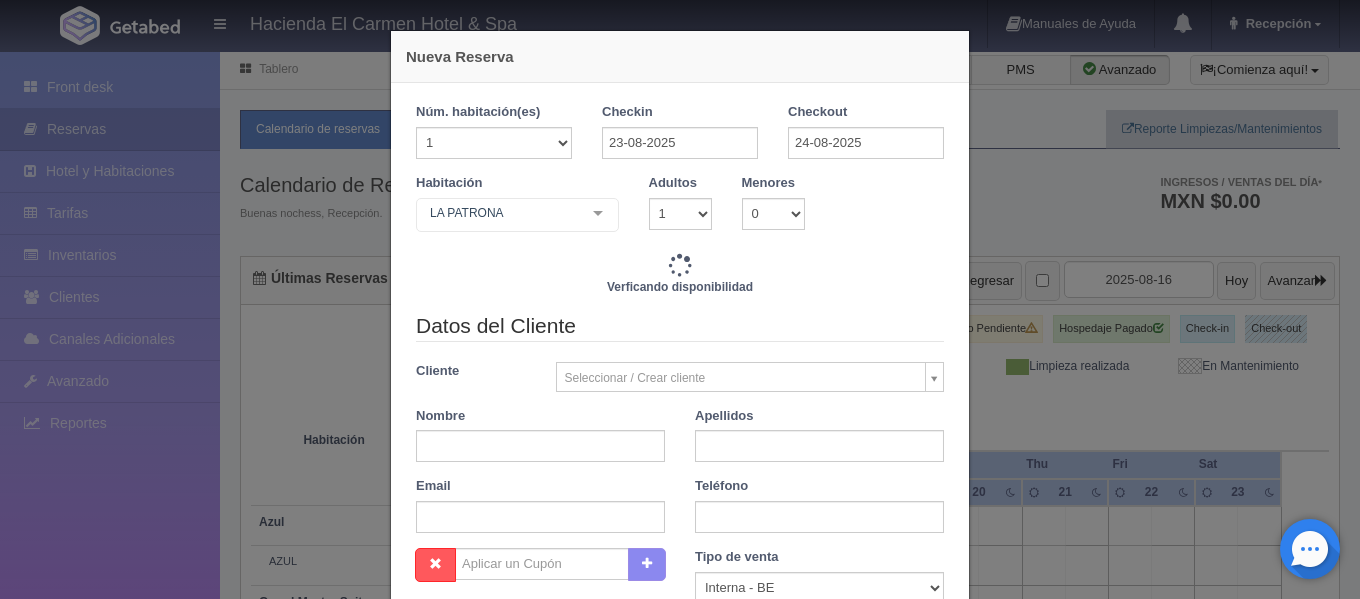 checkbox on "false" 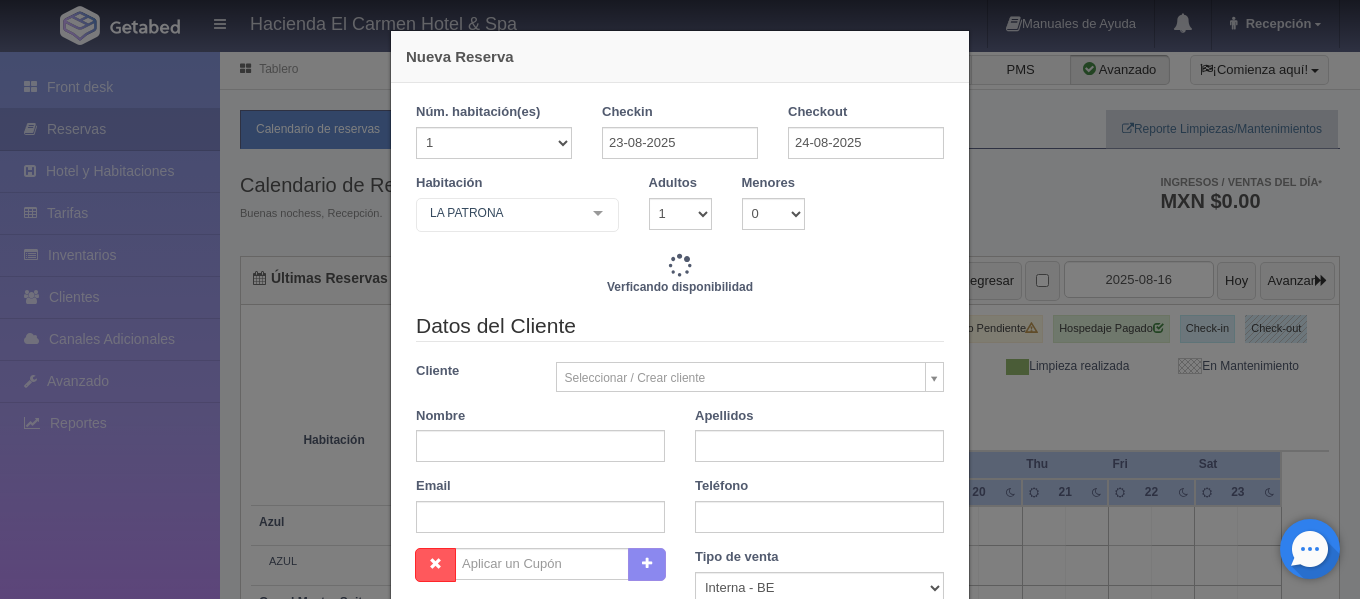 type on "6840.00" 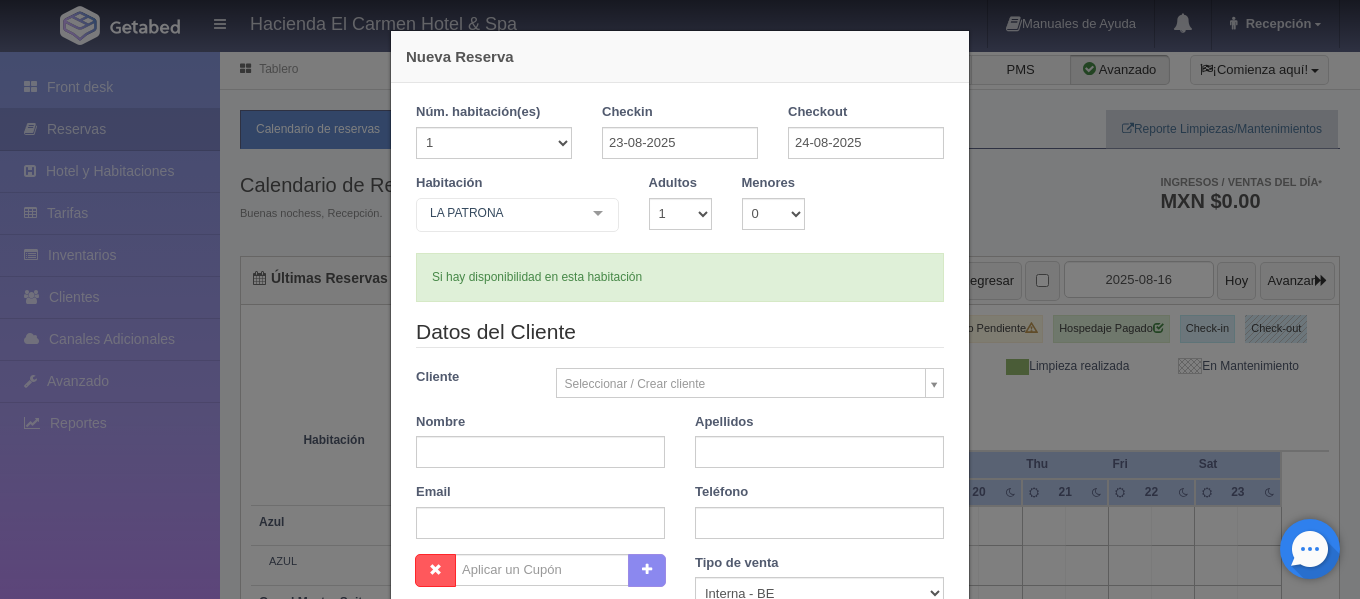 checkbox on "false" 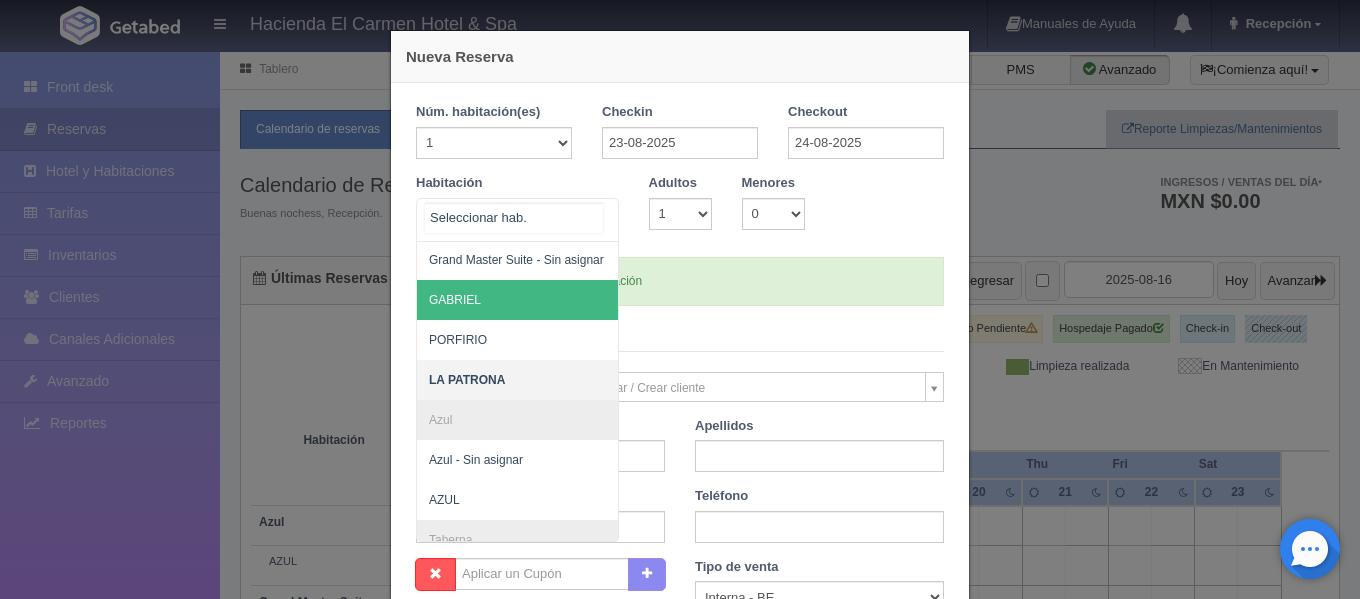 click on "GABRIEL" at bounding box center [614, 300] 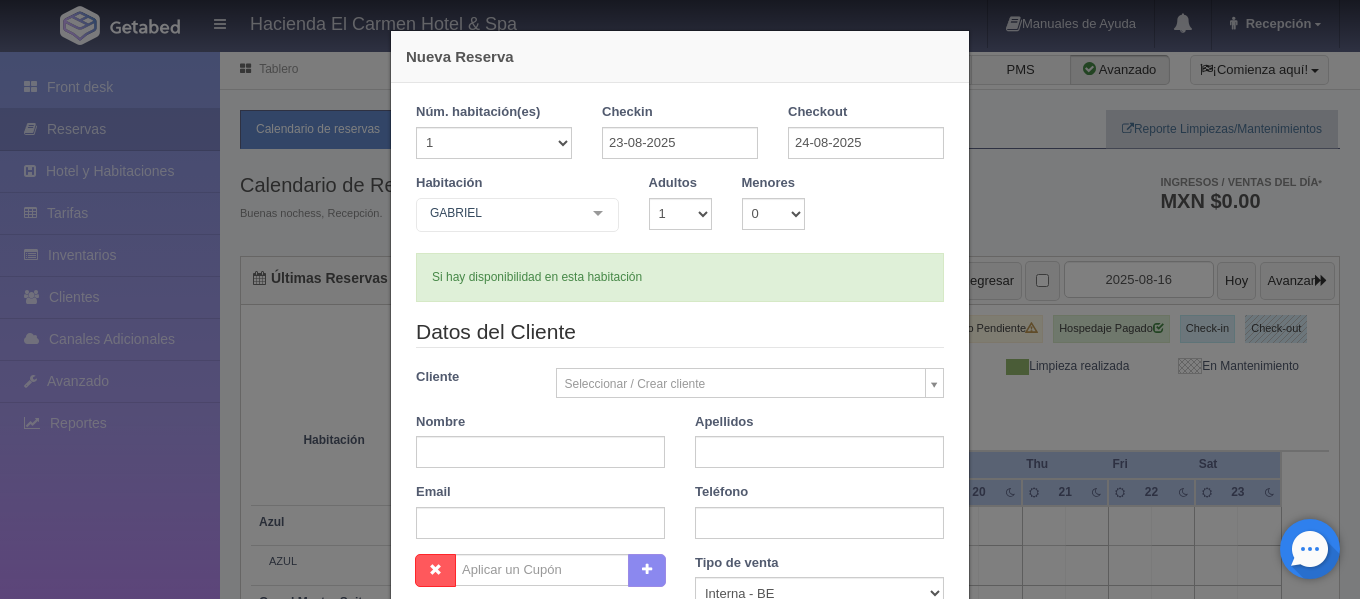 type 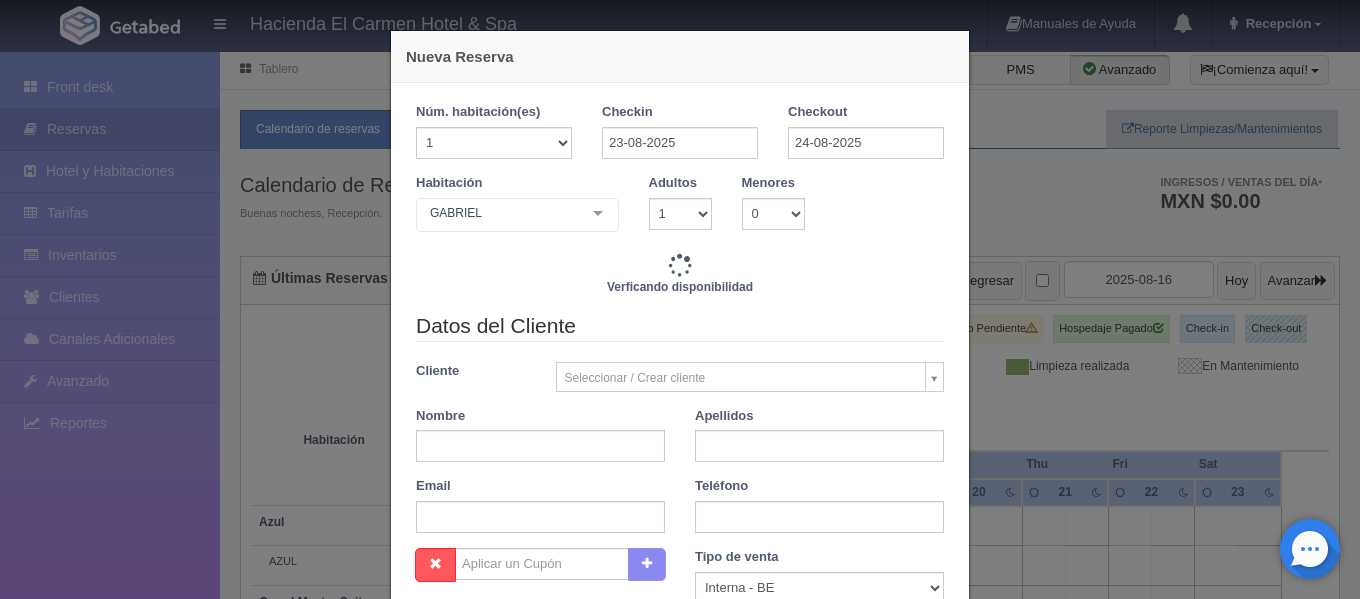 type on "6840.00" 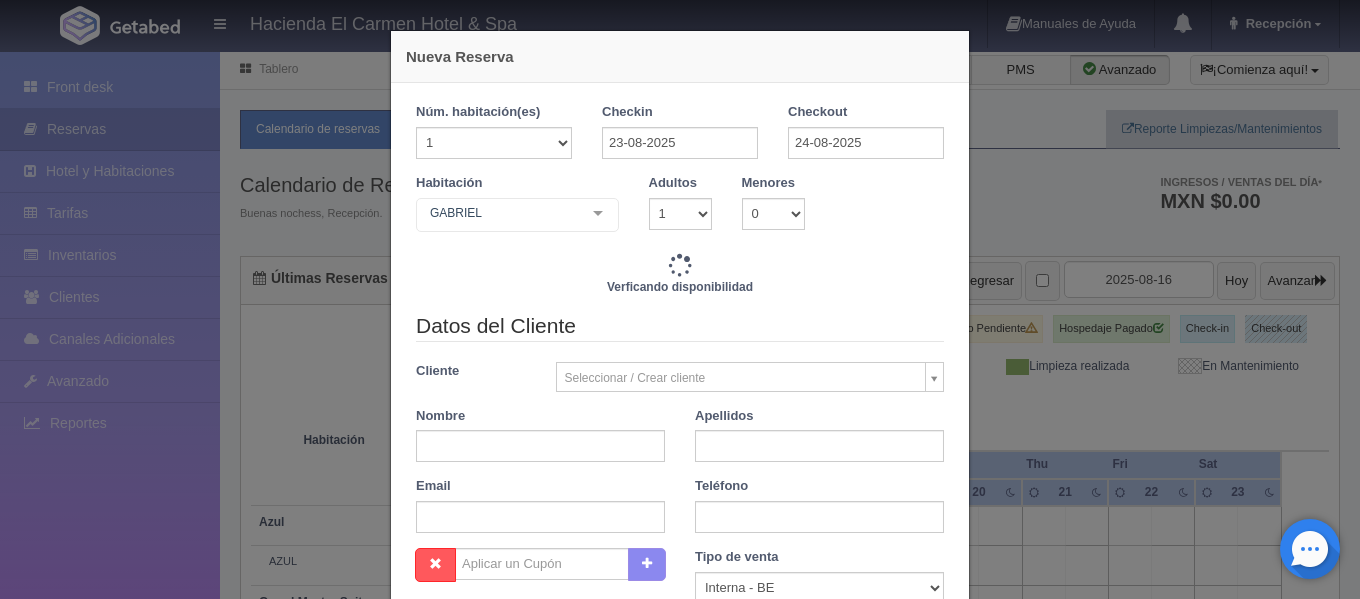 checkbox on "false" 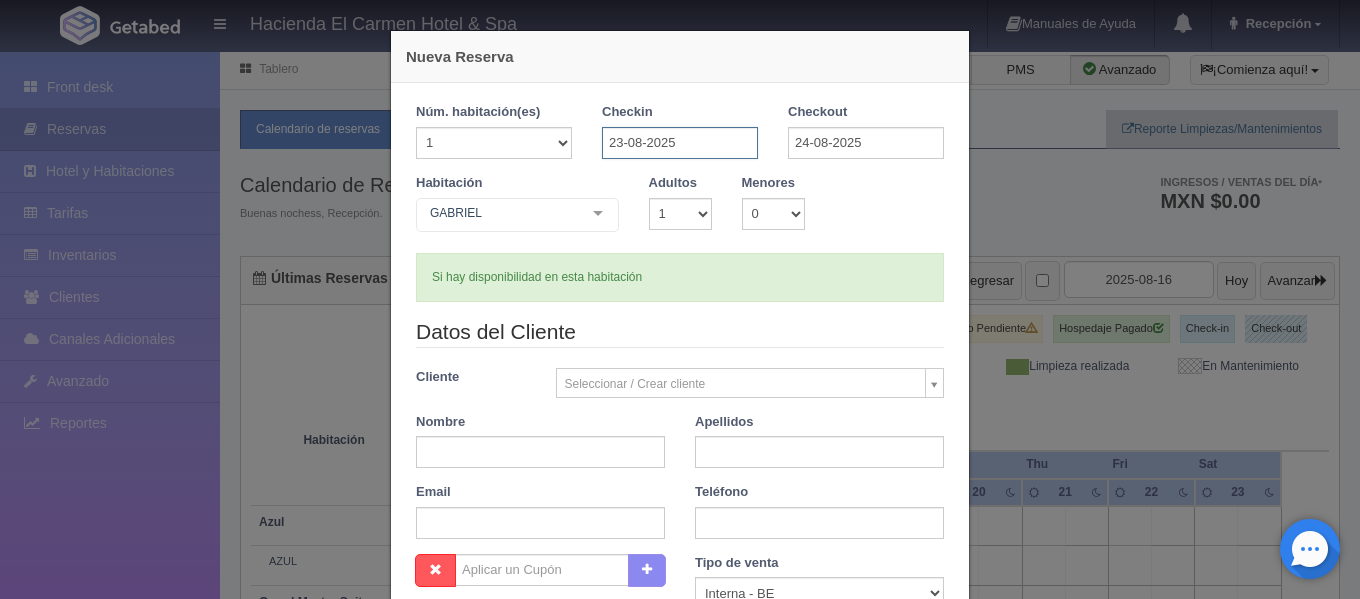 click on "23-08-2025" at bounding box center (680, 143) 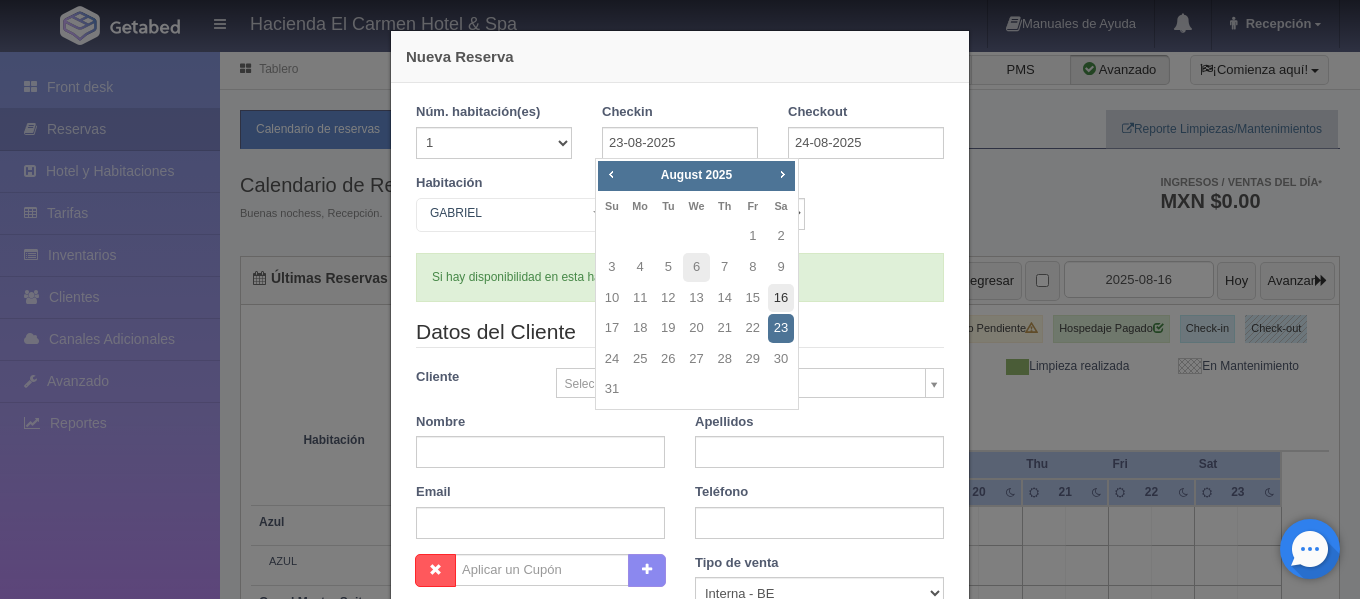 click on "16" at bounding box center [781, 298] 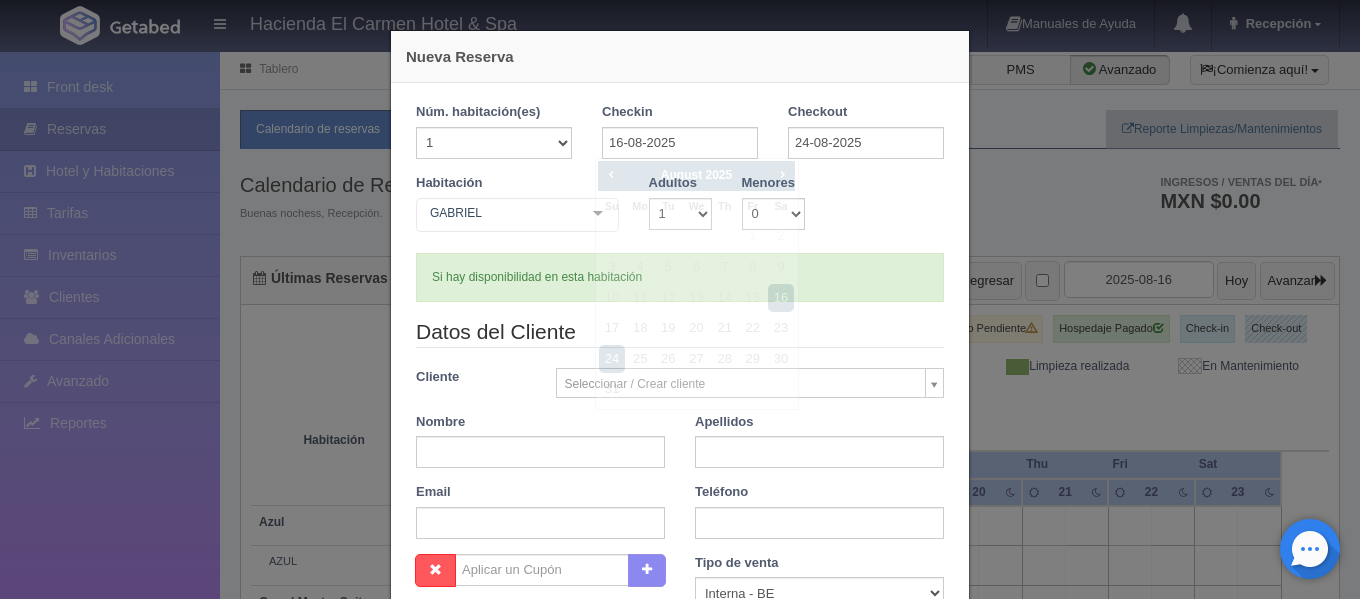 type 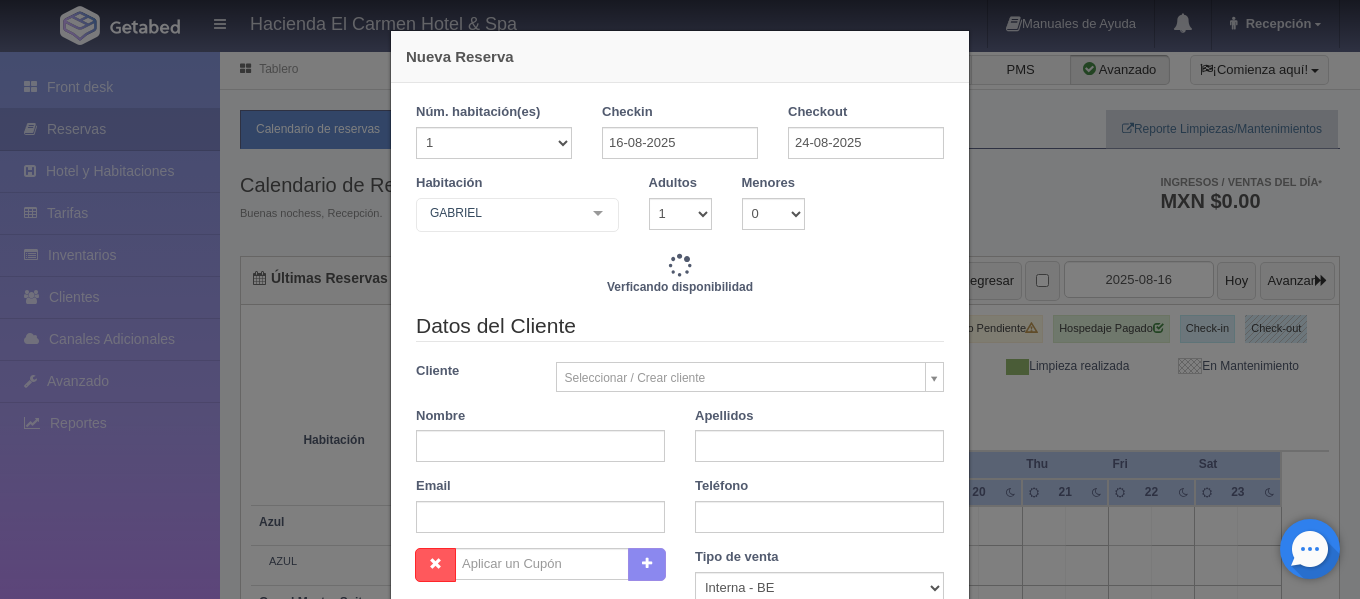 checkbox on "false" 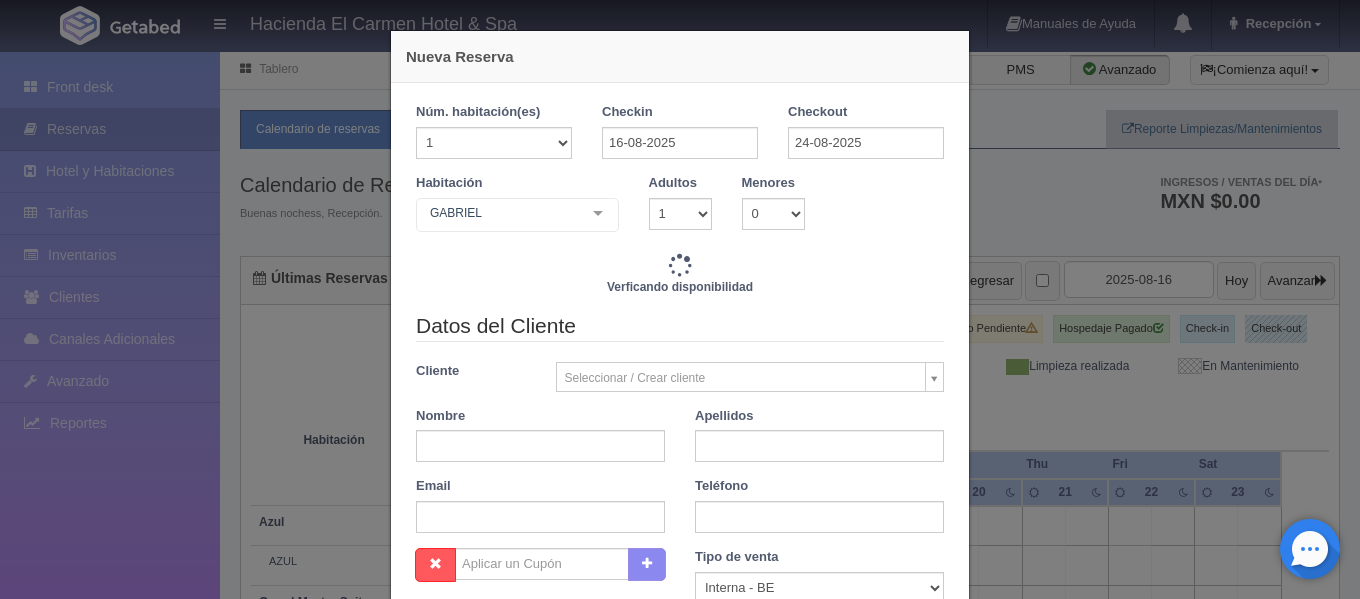 type on "[NUMBER]" 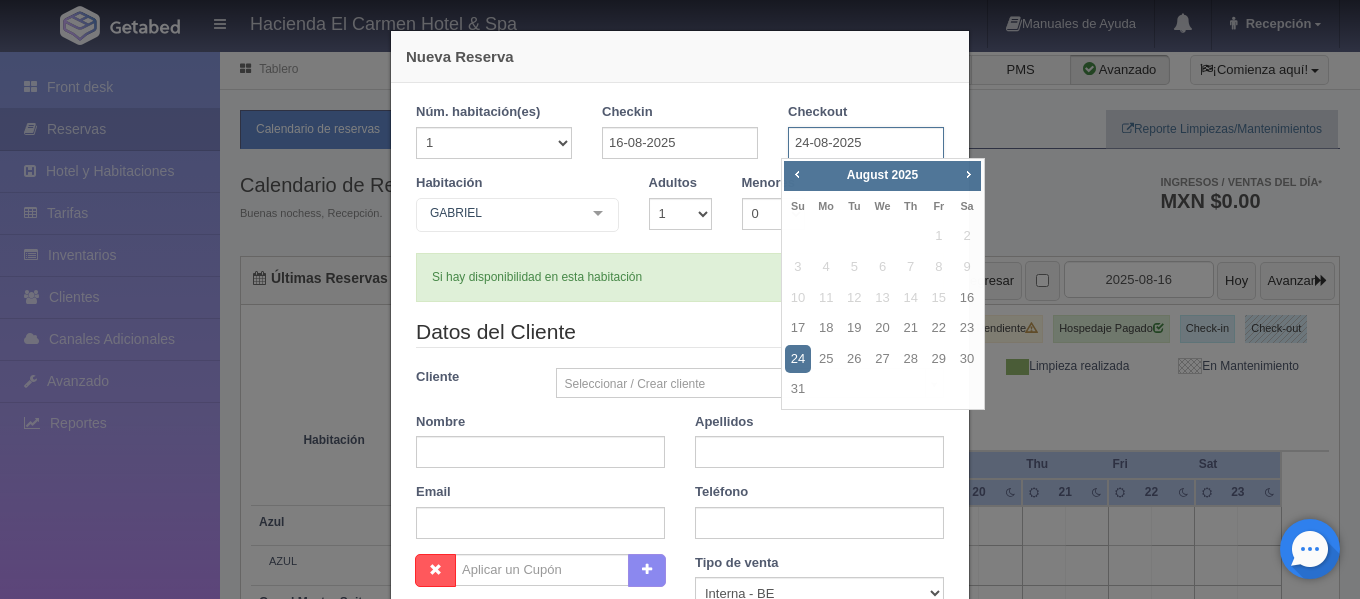 click on "24-08-2025" at bounding box center [866, 143] 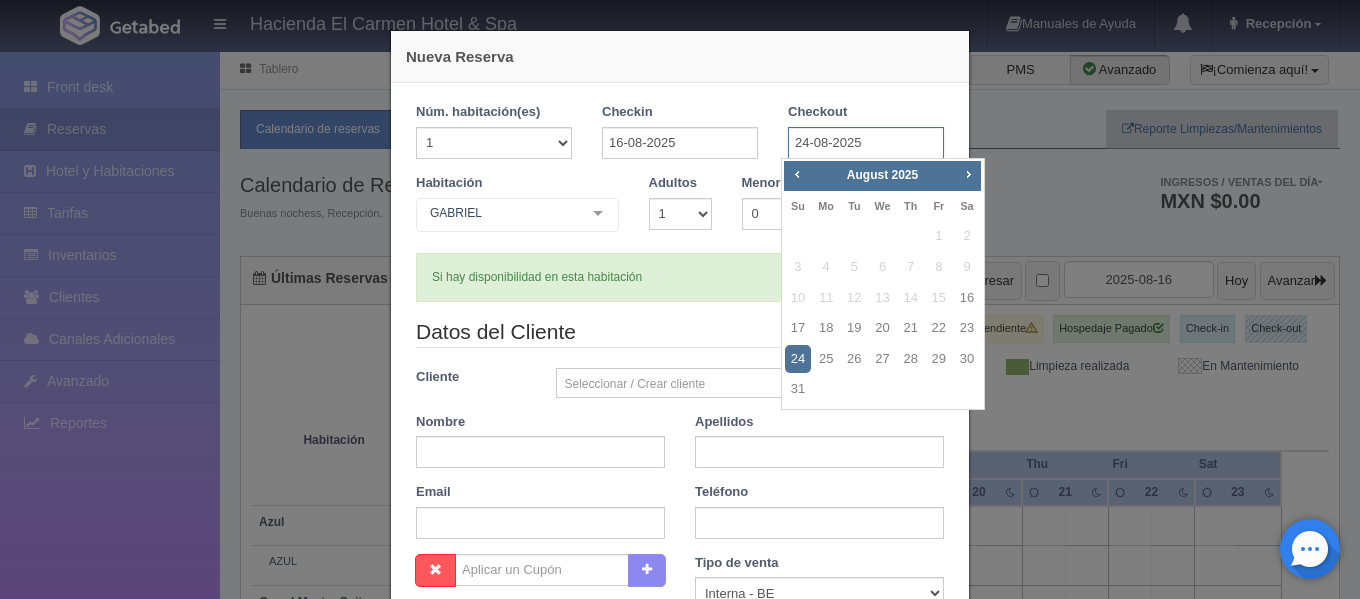 checkbox on "false" 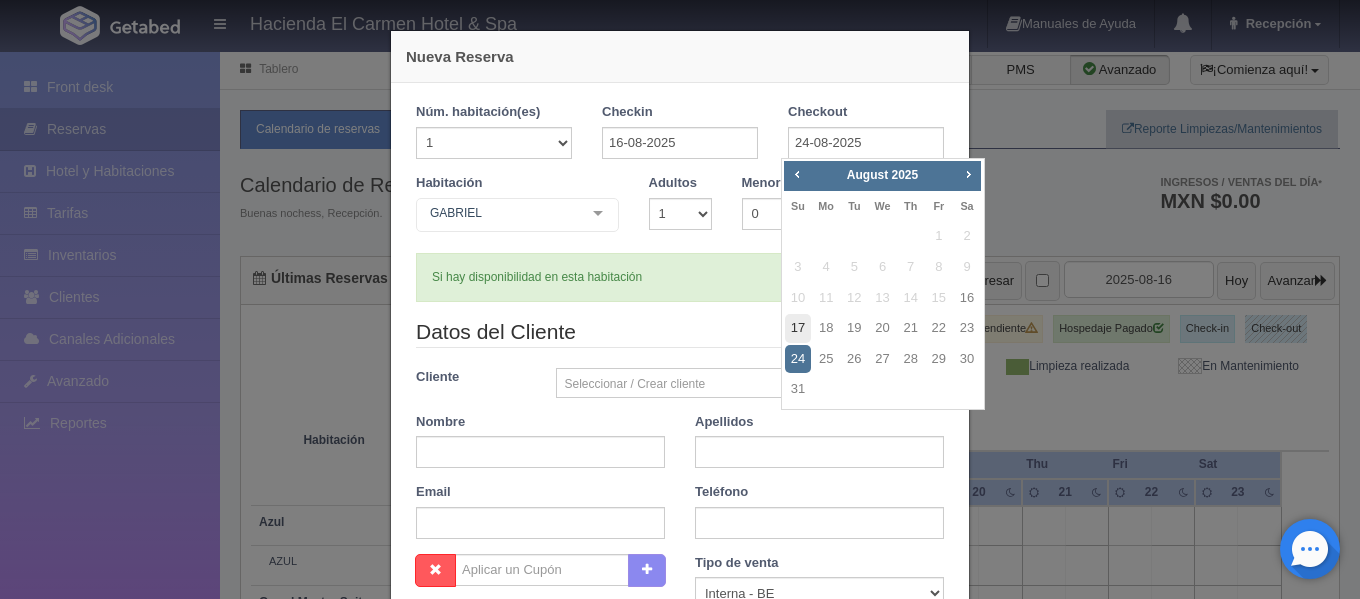click on "17" at bounding box center (798, 328) 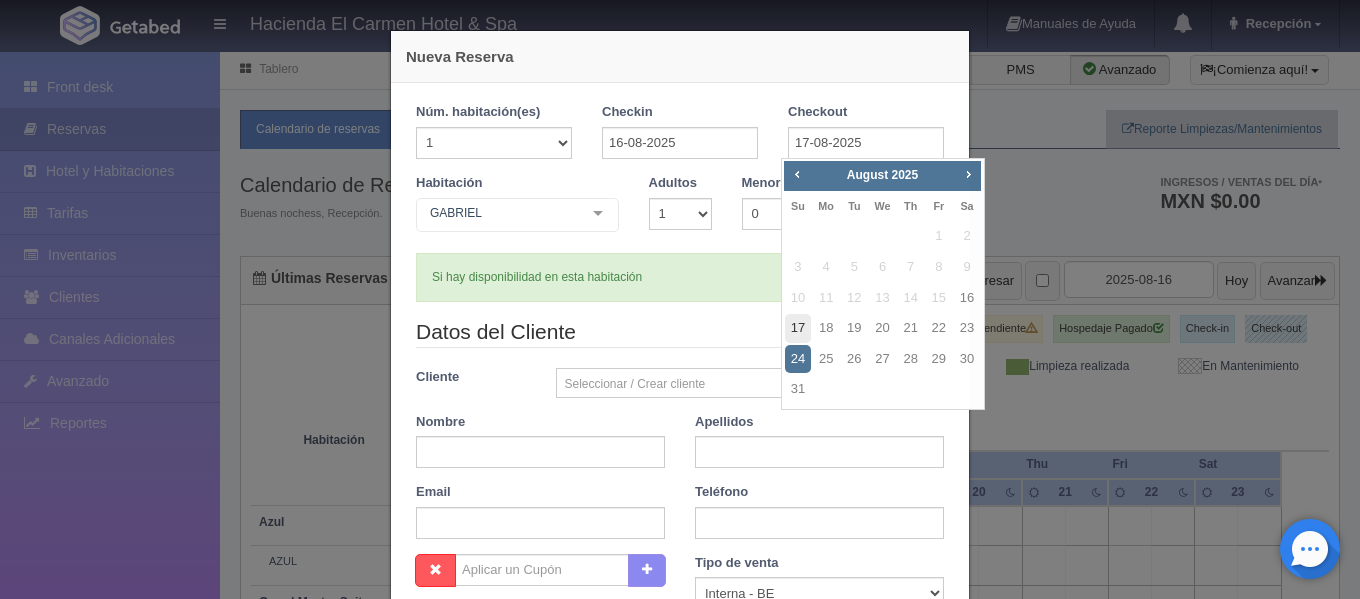 type 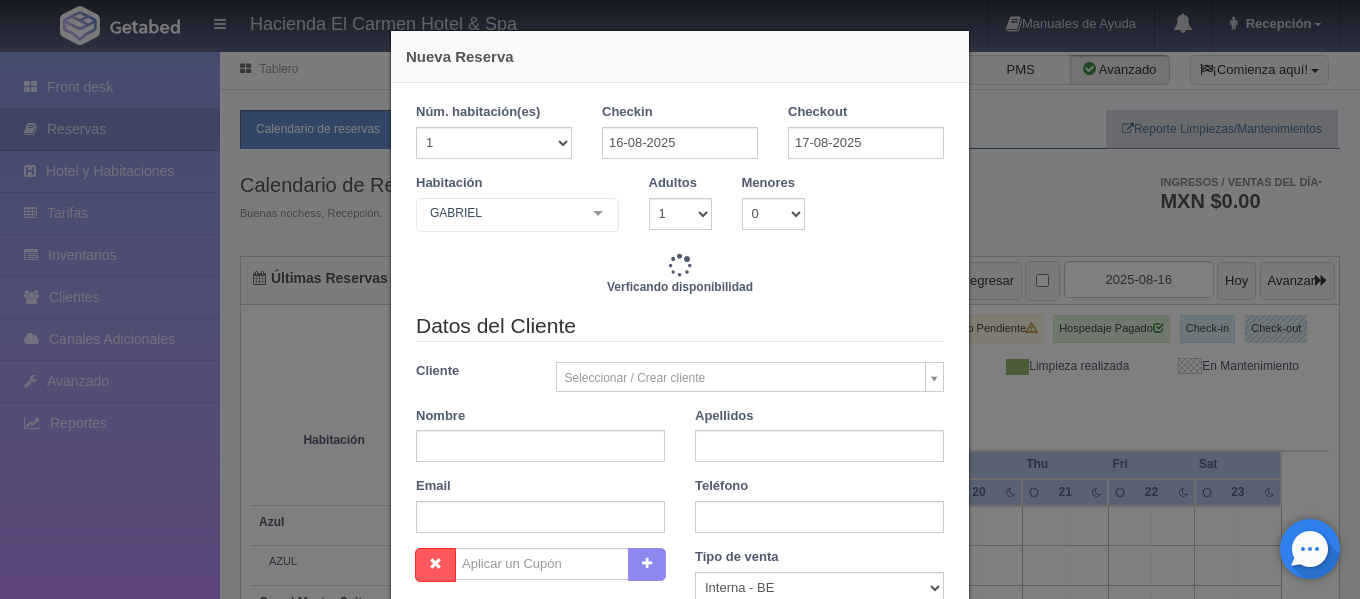 checkbox on "false" 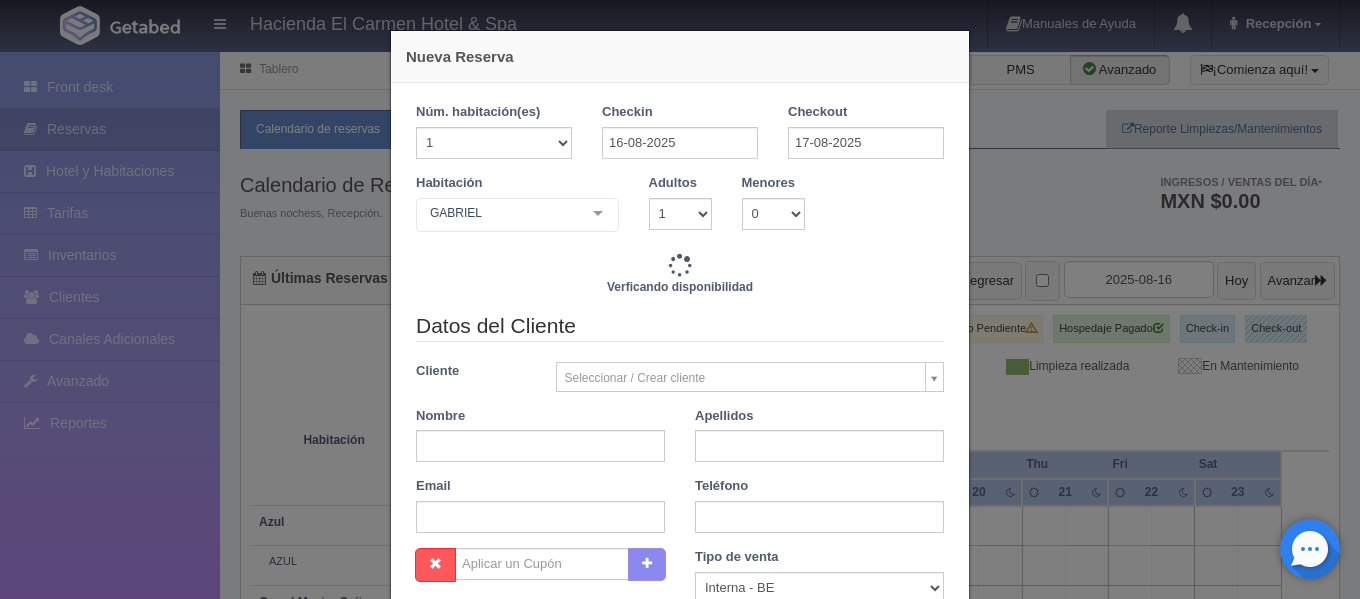 type on "6840.00" 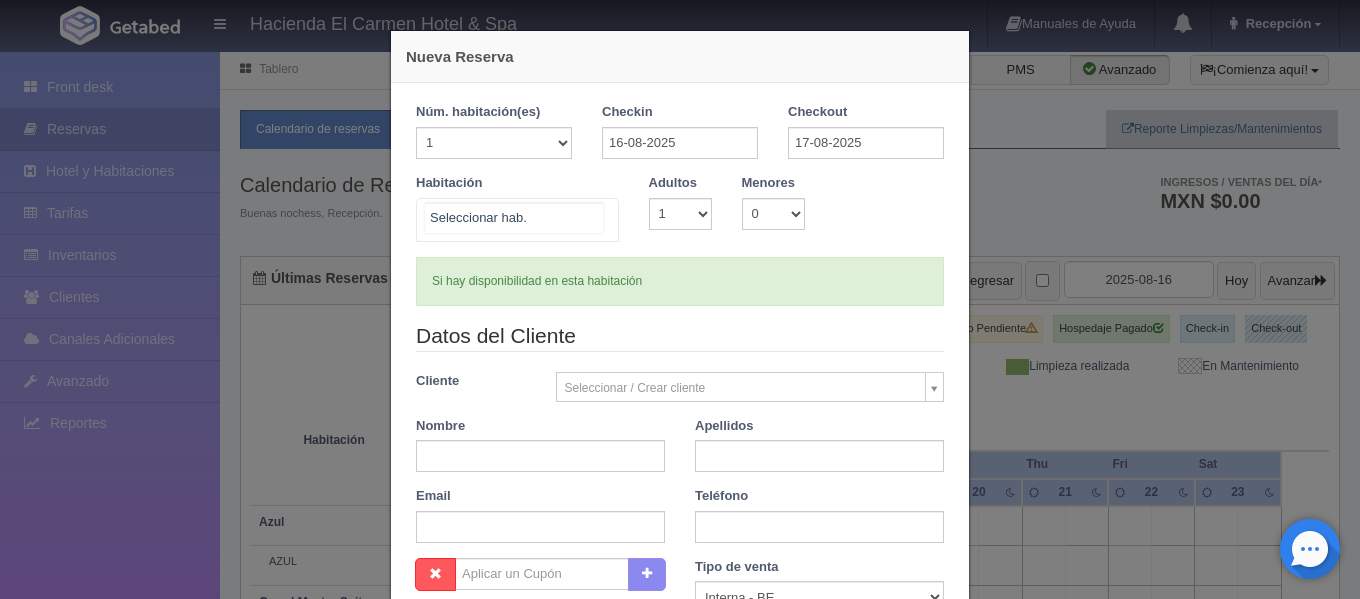 click on "Suite con 2 camas matrimoniales-No apta para menores Suite con 2 camas matrimoniales-No apta para menores - Sin asignar   [FIRST]   [FIRST]   [FIRST]   [FIRST]   [FIRST]     Master Suite Master Suite - Sin asignar   [FIRST]   [FIRST]   [FIRST]   [FIRST]   [FIRST]   [FIRST]     Grand Master Suite Grand Master Suite - Sin asignar   [FIRST]   [FIRST]   [FIRST]     Azul Azul - Sin asignar   AZUL     Taberna Taberna - Sin asignar   TABERNA     Suite con 1 cama King Size Suite con 1 cama King Size - Sin asignar   [FIRST]   [FIRST]   [FIRST]   [FIRST]   [FIRST]   [FIRST]   [FIRST]   [FIRST]   [FIRST]     Suite con 2 Camas matrimoniales, apta para menores Suite con 2 Camas matrimoniales, apta para menores - Sin asignar   [FIRST]   [FIRST]   [FIRST]   [FIRST]     No elements found. Consider changing the search query.   List is empty." at bounding box center (517, 220) 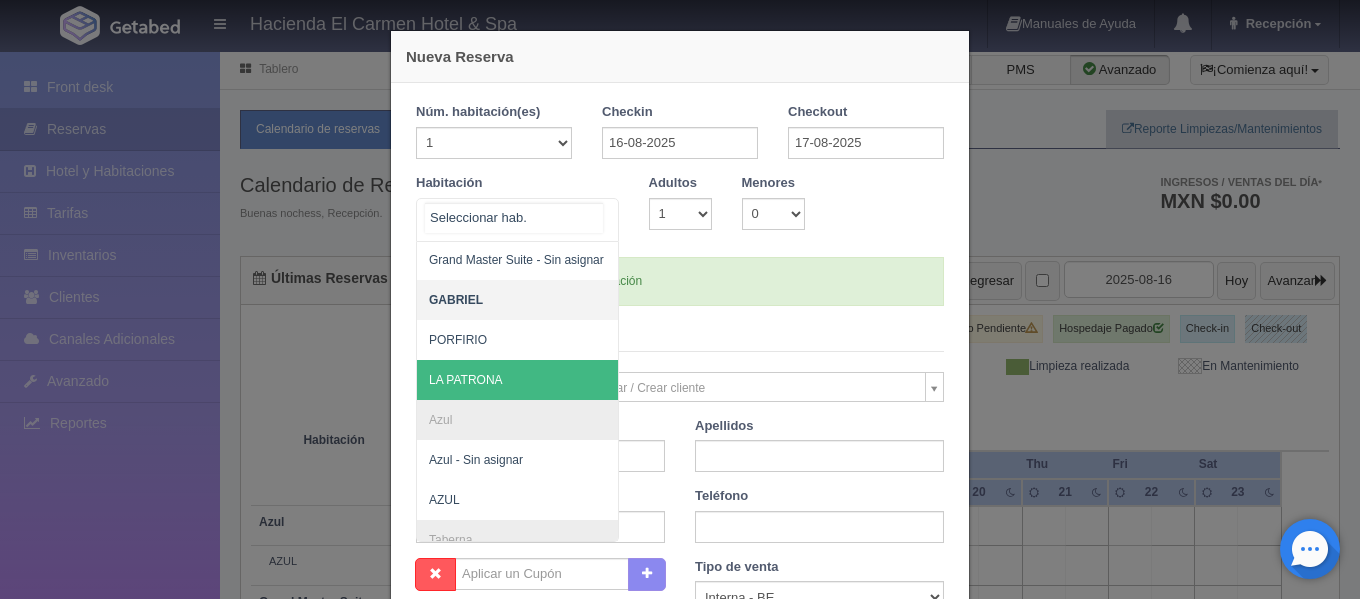 checkbox on "false" 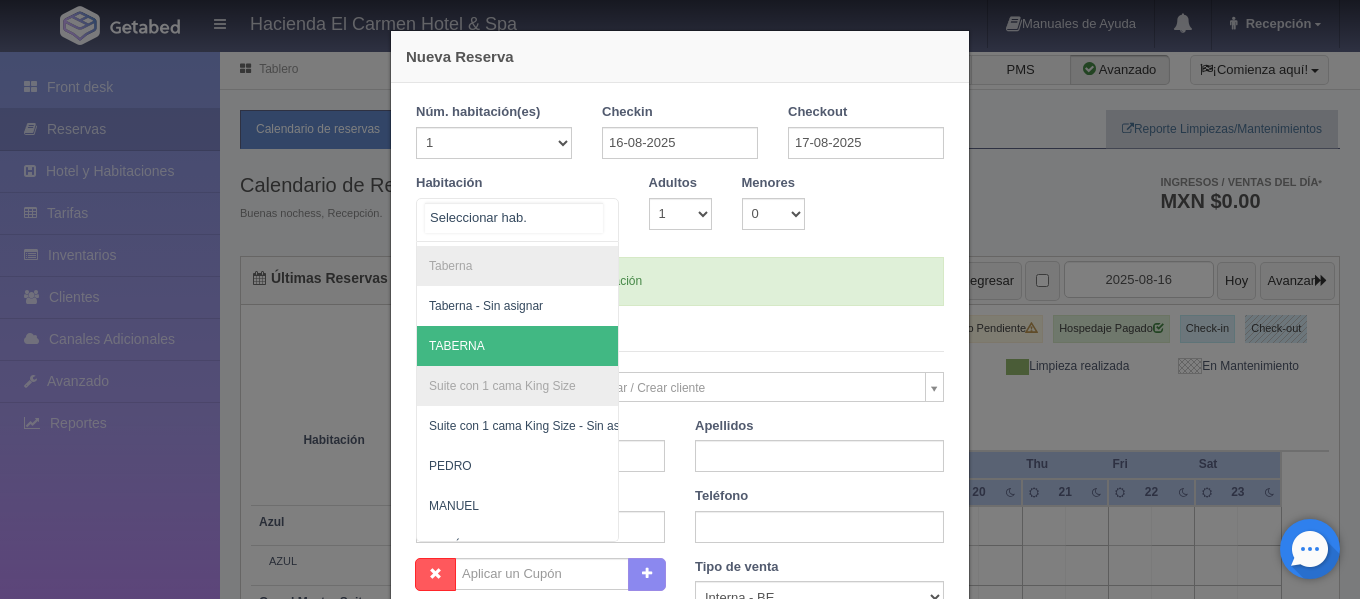 scroll, scrollTop: 917, scrollLeft: 0, axis: vertical 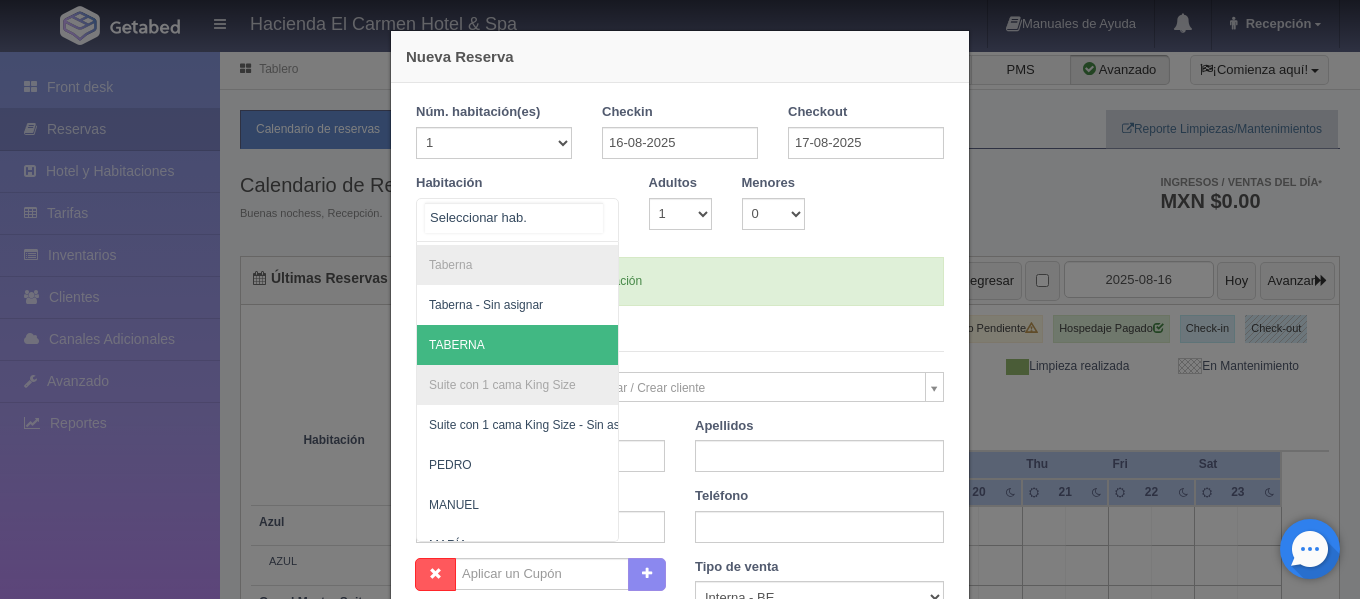 click on "TABERNA" at bounding box center [614, 345] 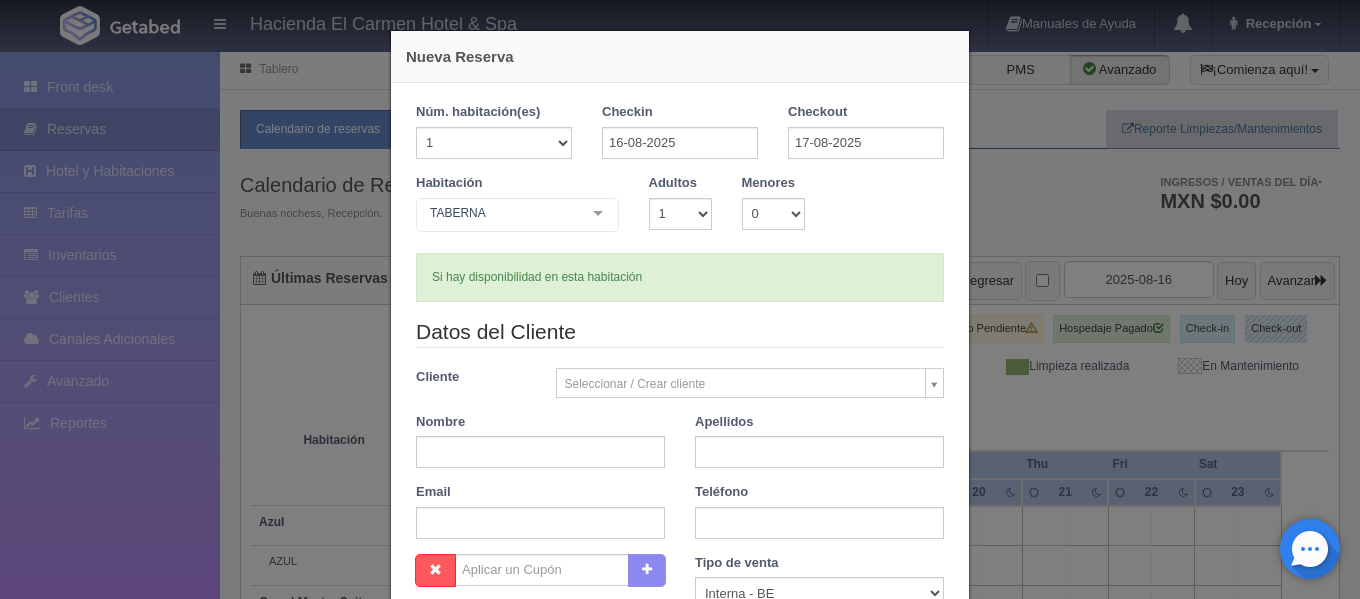 type 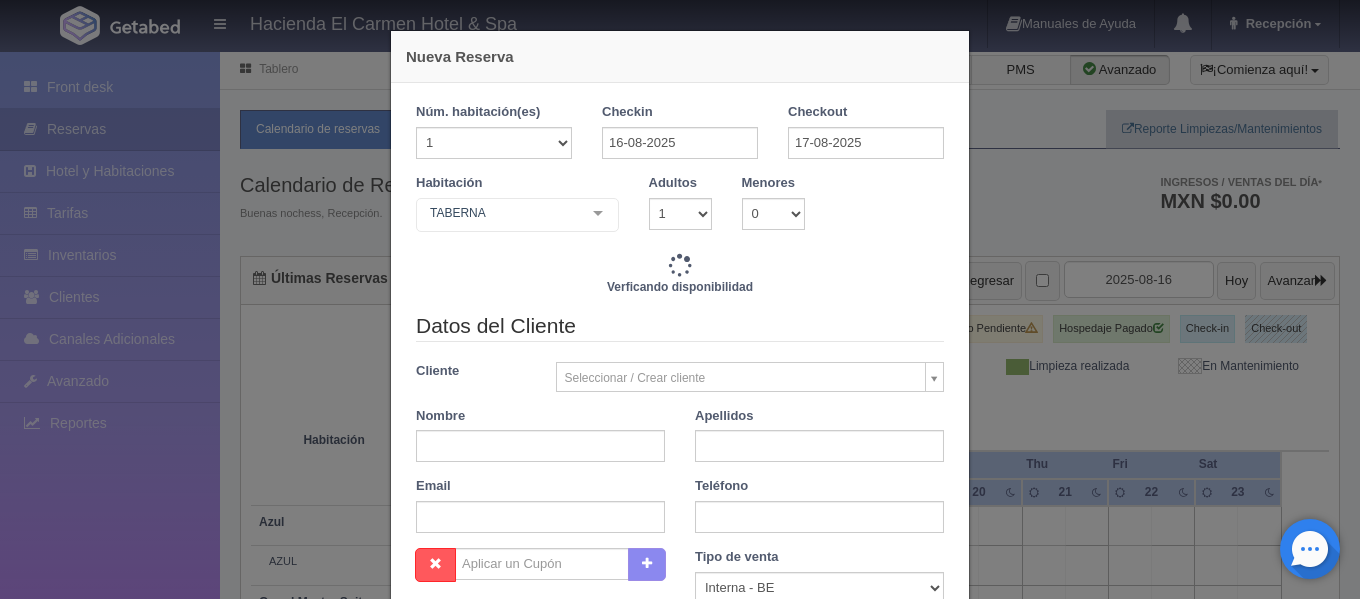 type on "13560.00" 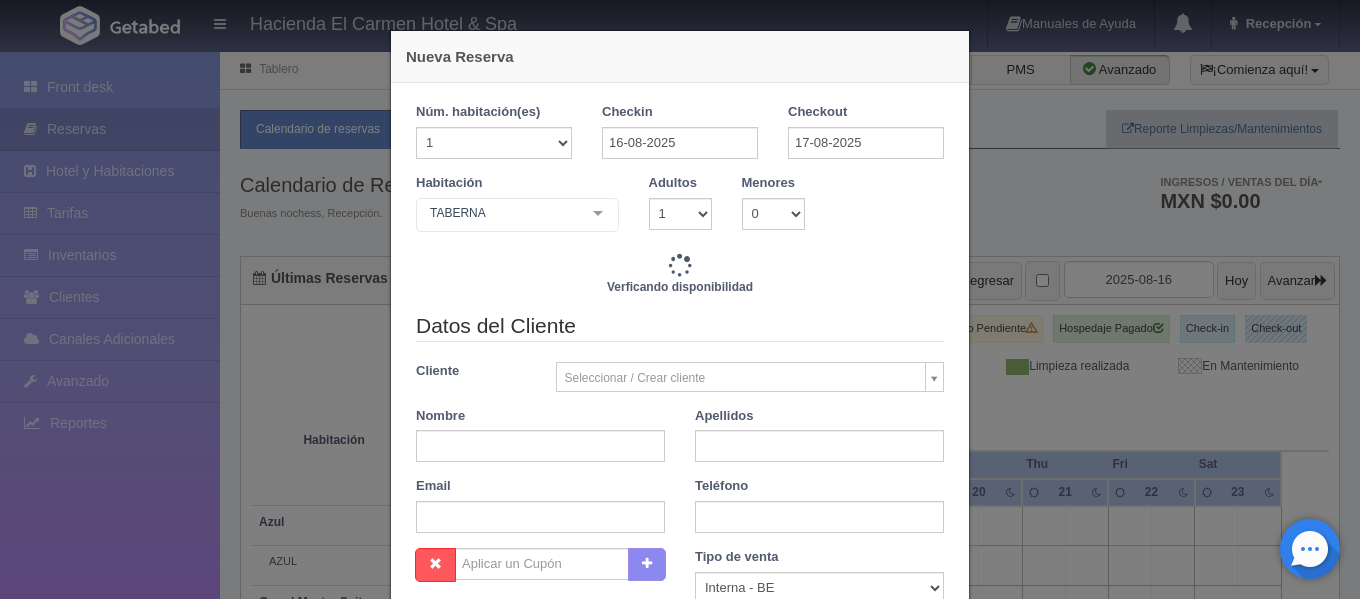 checkbox on "false" 